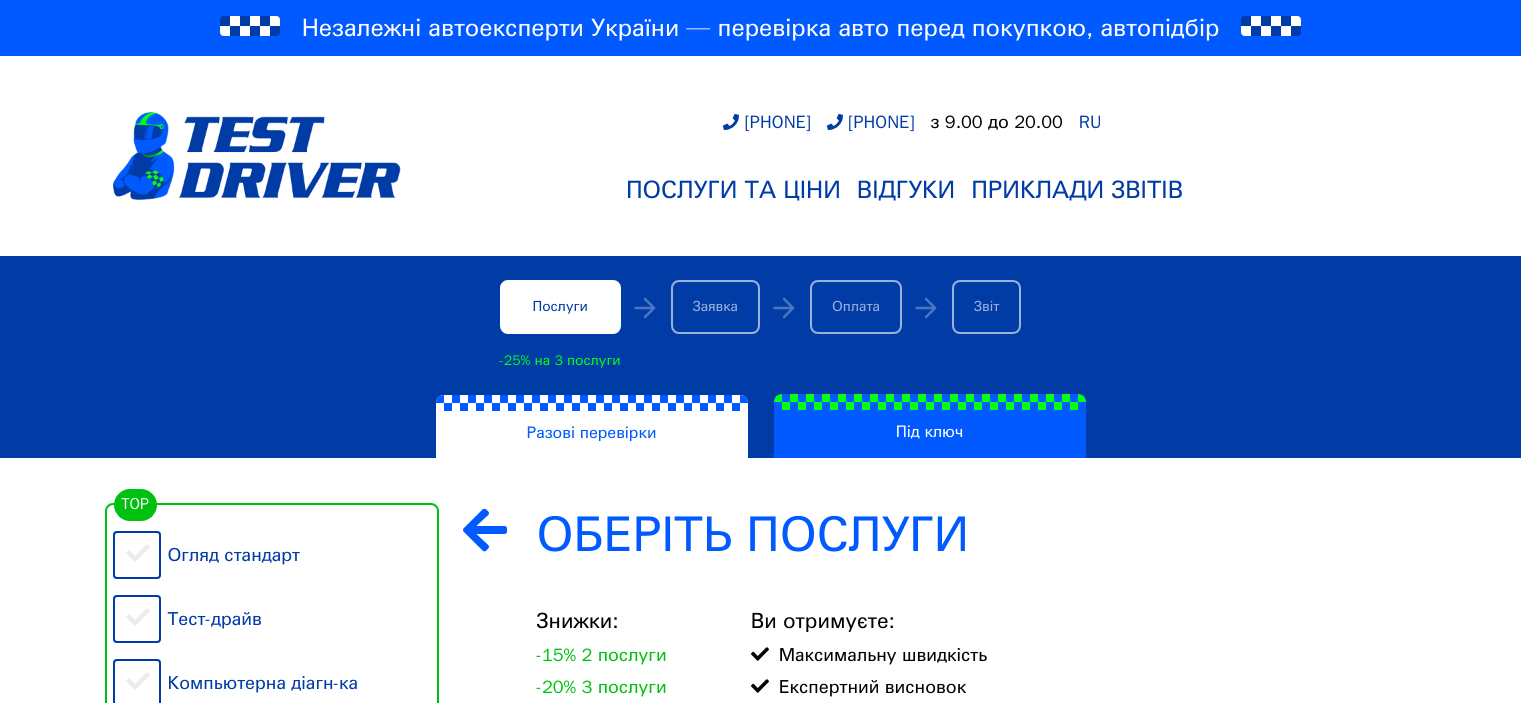 scroll, scrollTop: 200, scrollLeft: 0, axis: vertical 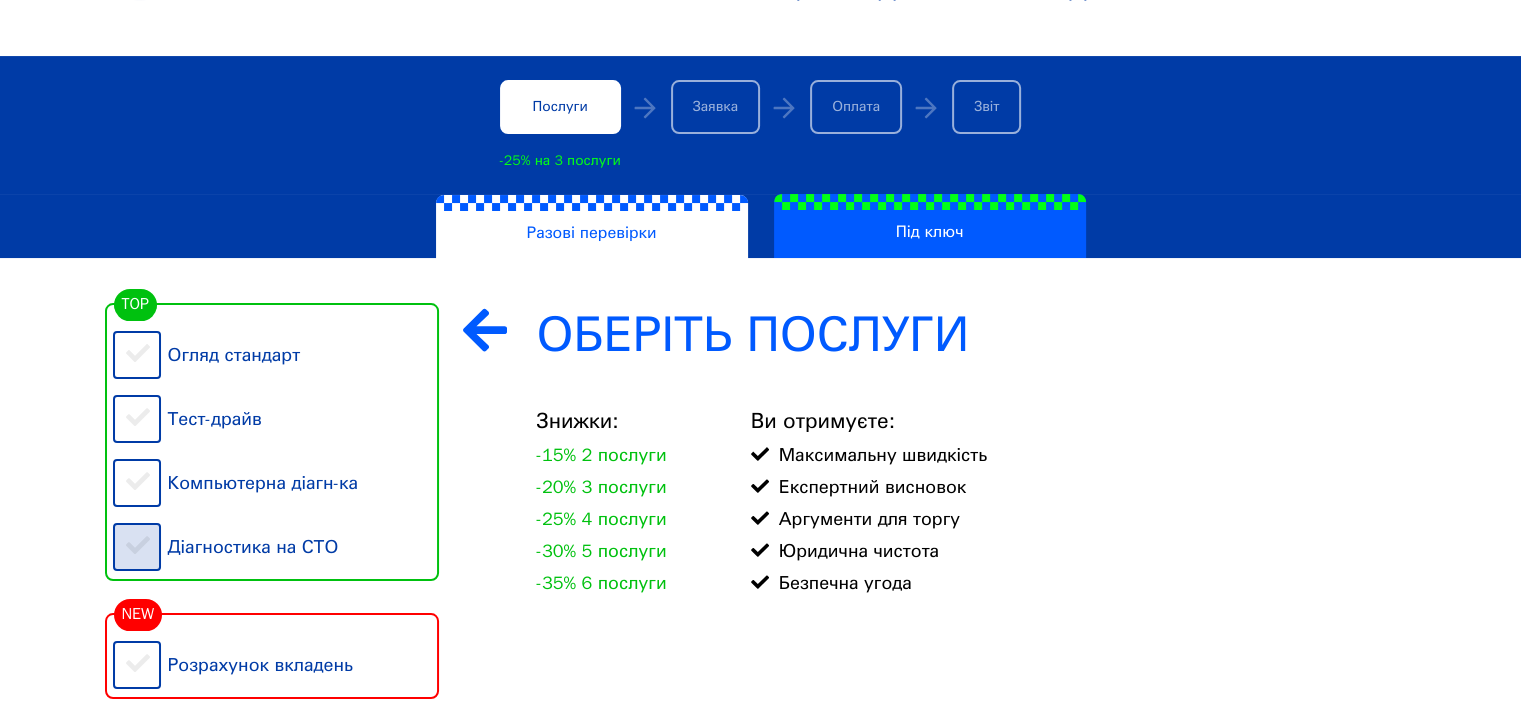 click on "Діагностика на СТО" at bounding box center (276, 547) 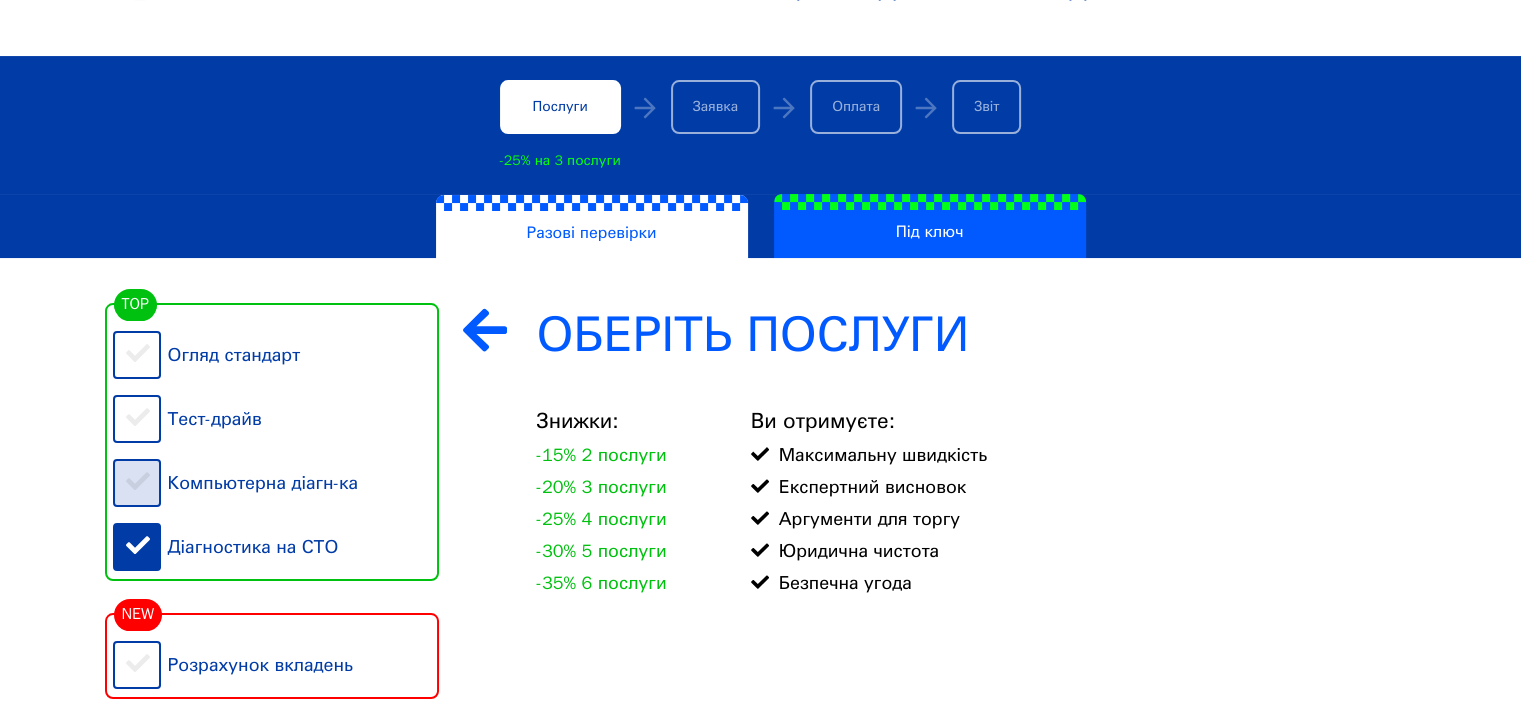 click on "Компьютерна діагн-ка" at bounding box center [276, 483] 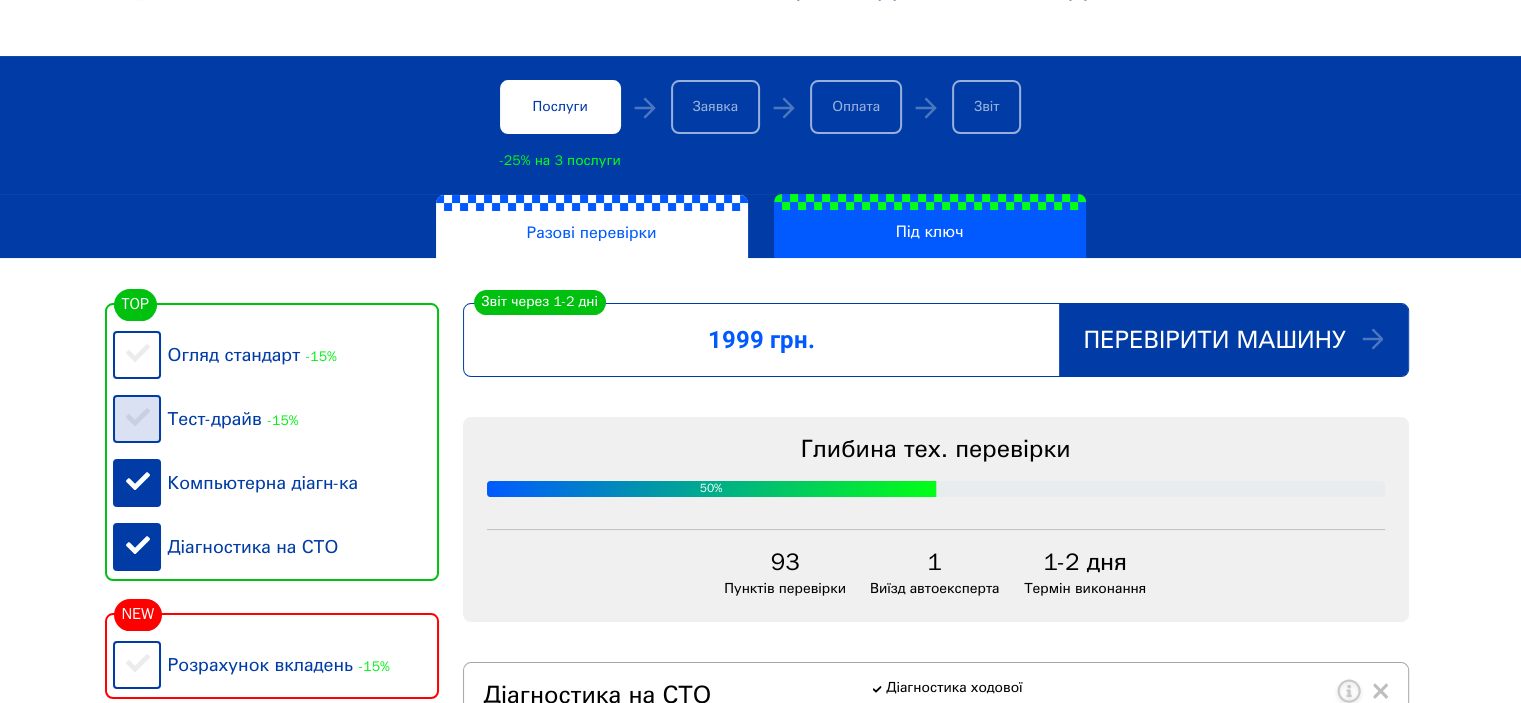 click on "Тест-драйв -15%" at bounding box center [276, 419] 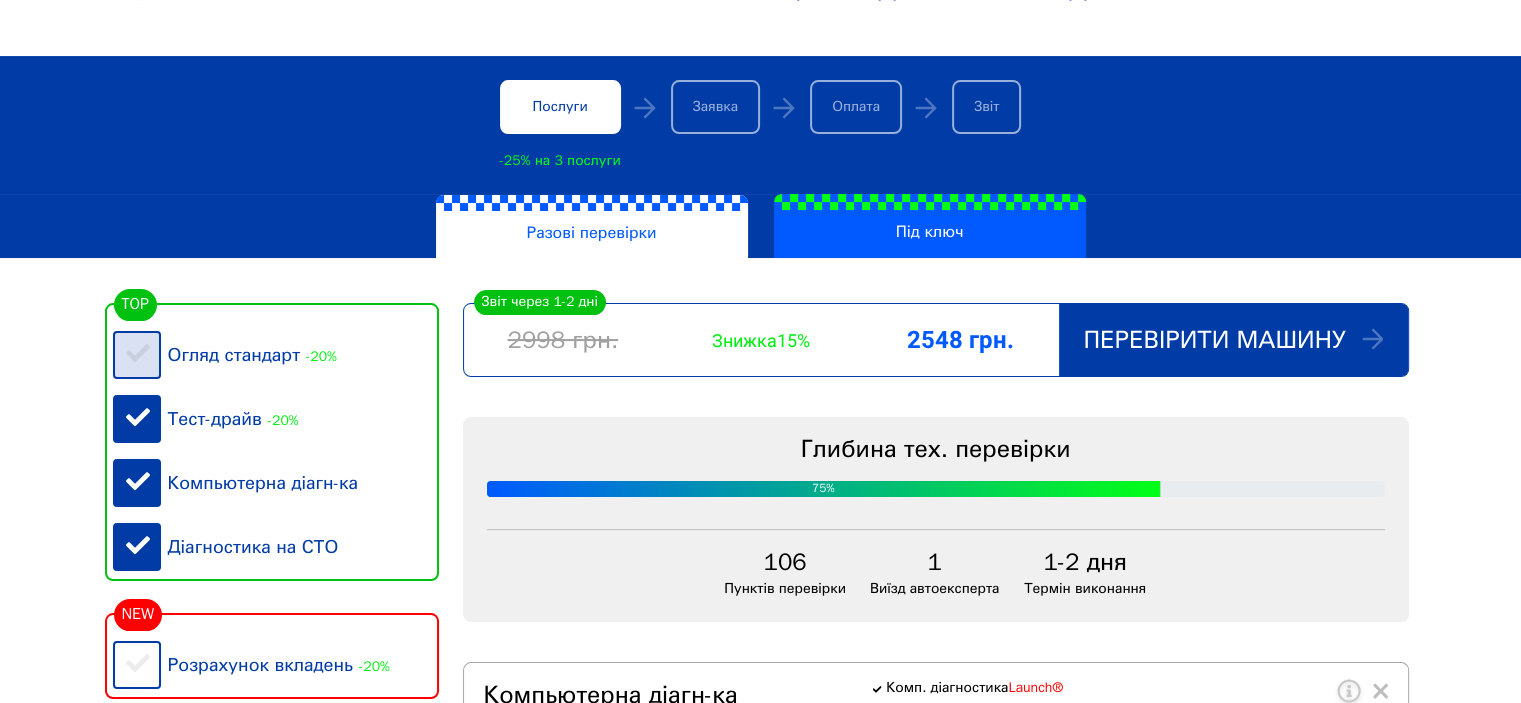 click on "Огляд стандарт -20%" at bounding box center [276, 355] 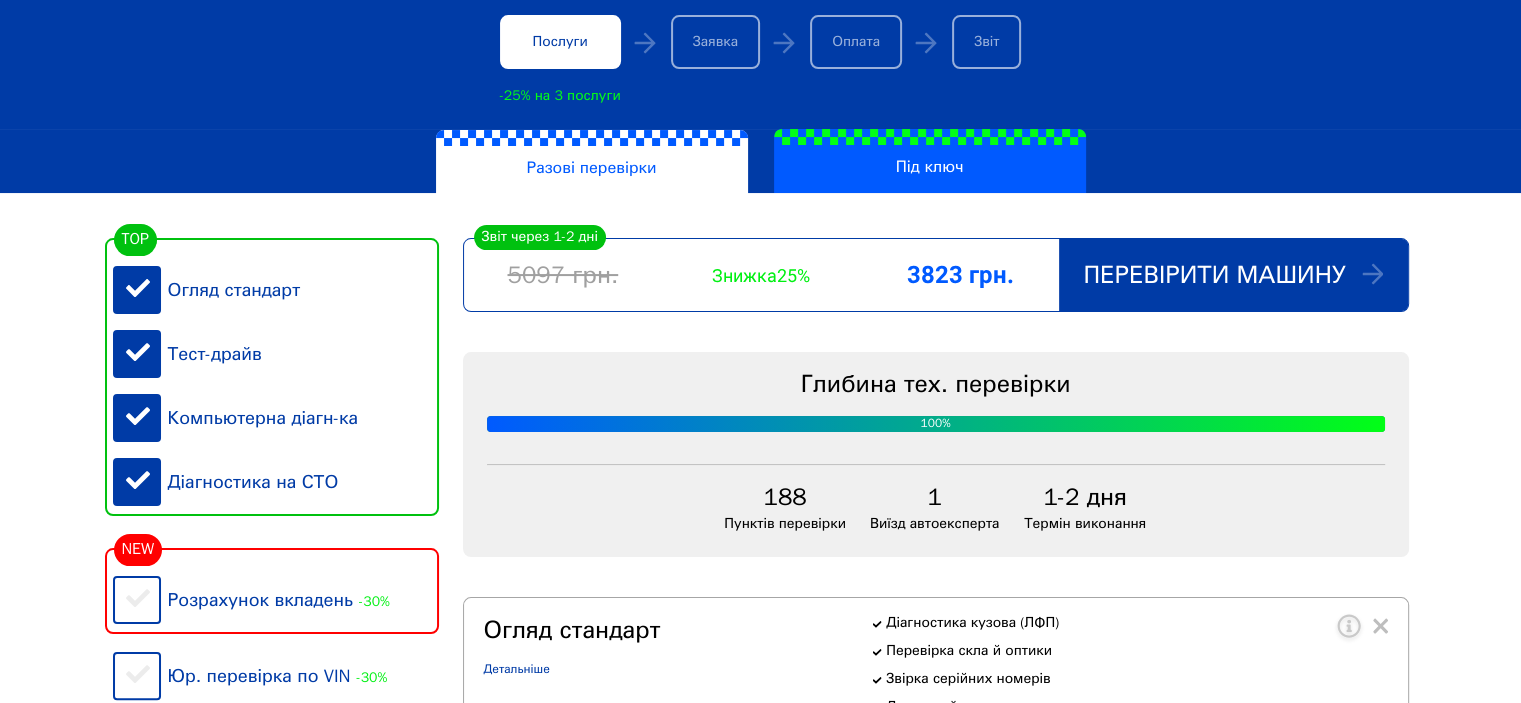 scroll, scrollTop: 300, scrollLeft: 0, axis: vertical 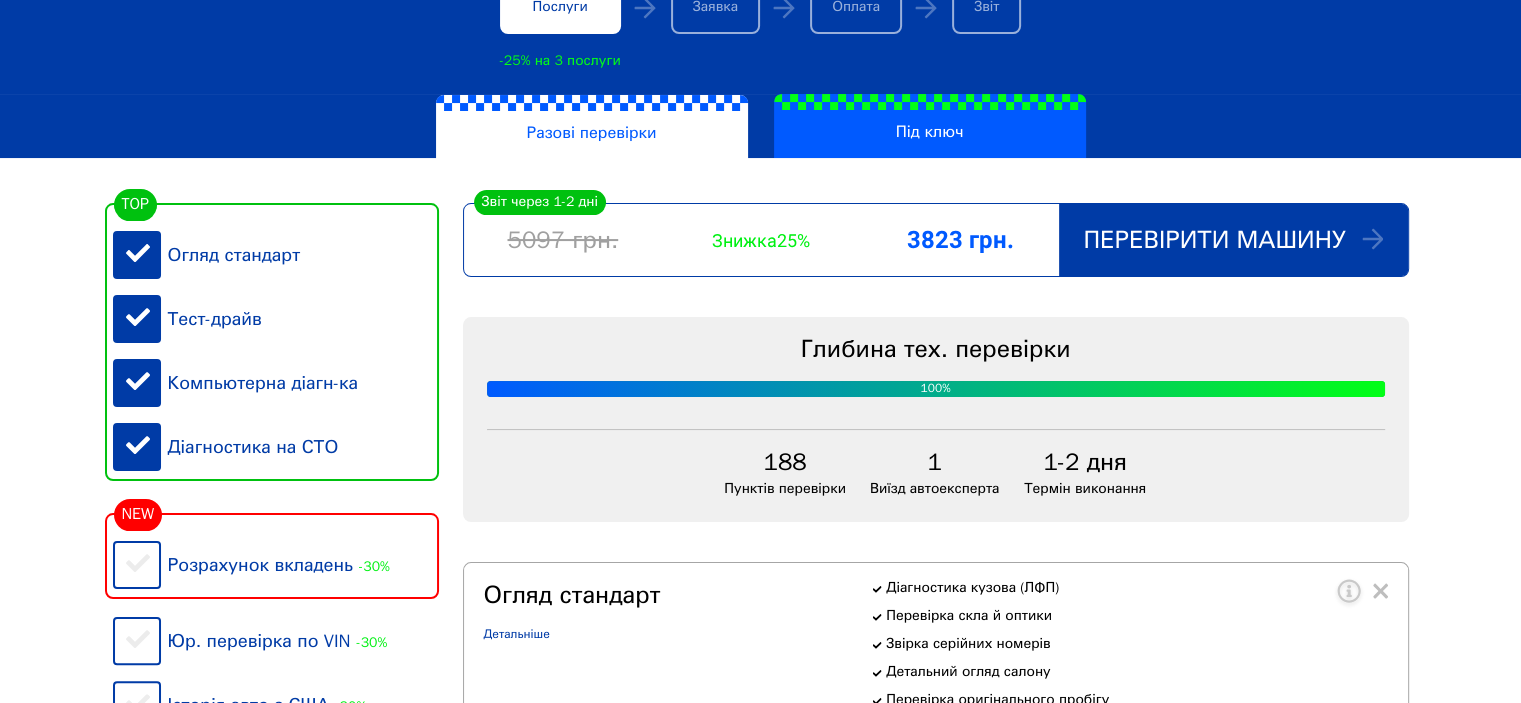 click on "Діагностика на СТО" at bounding box center (276, 447) 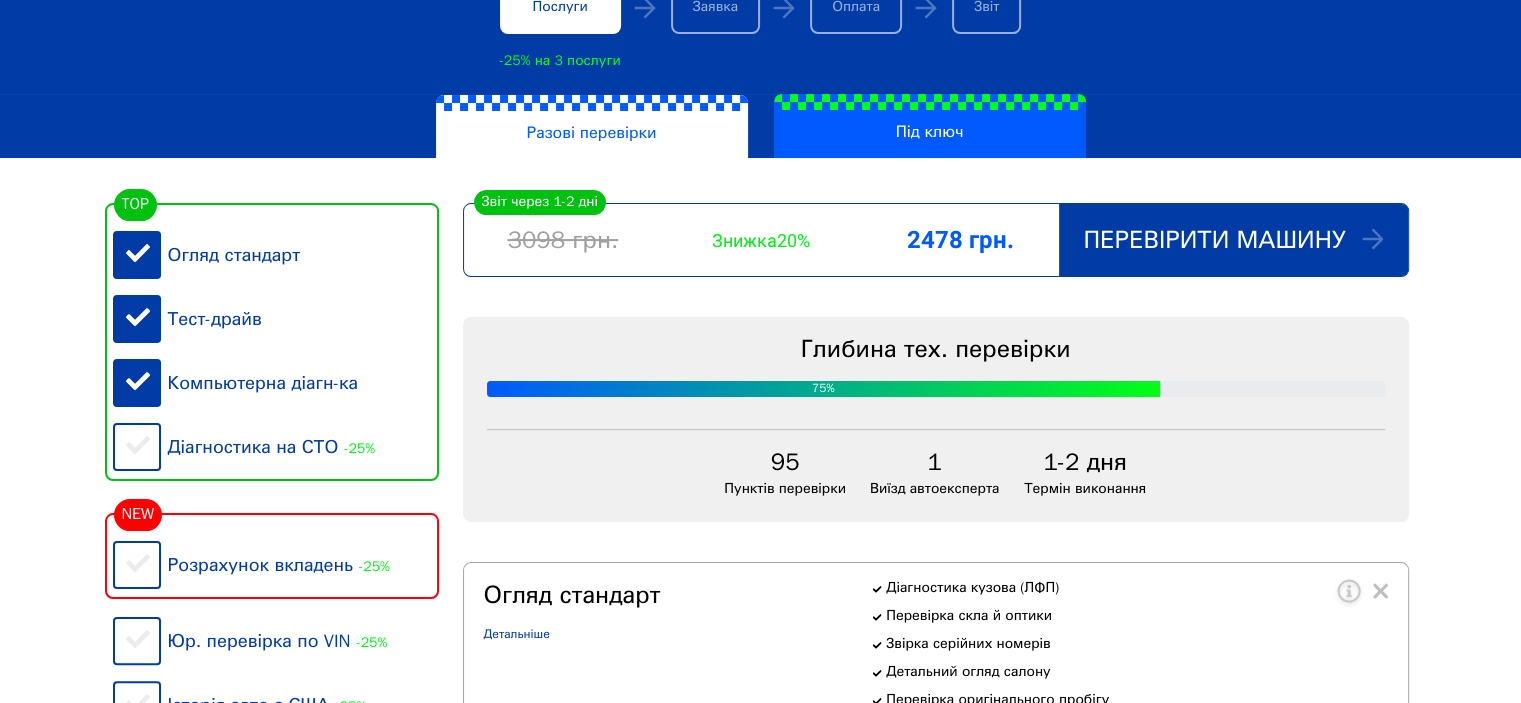 click on "Компьютерна діагн-ка" at bounding box center (276, 383) 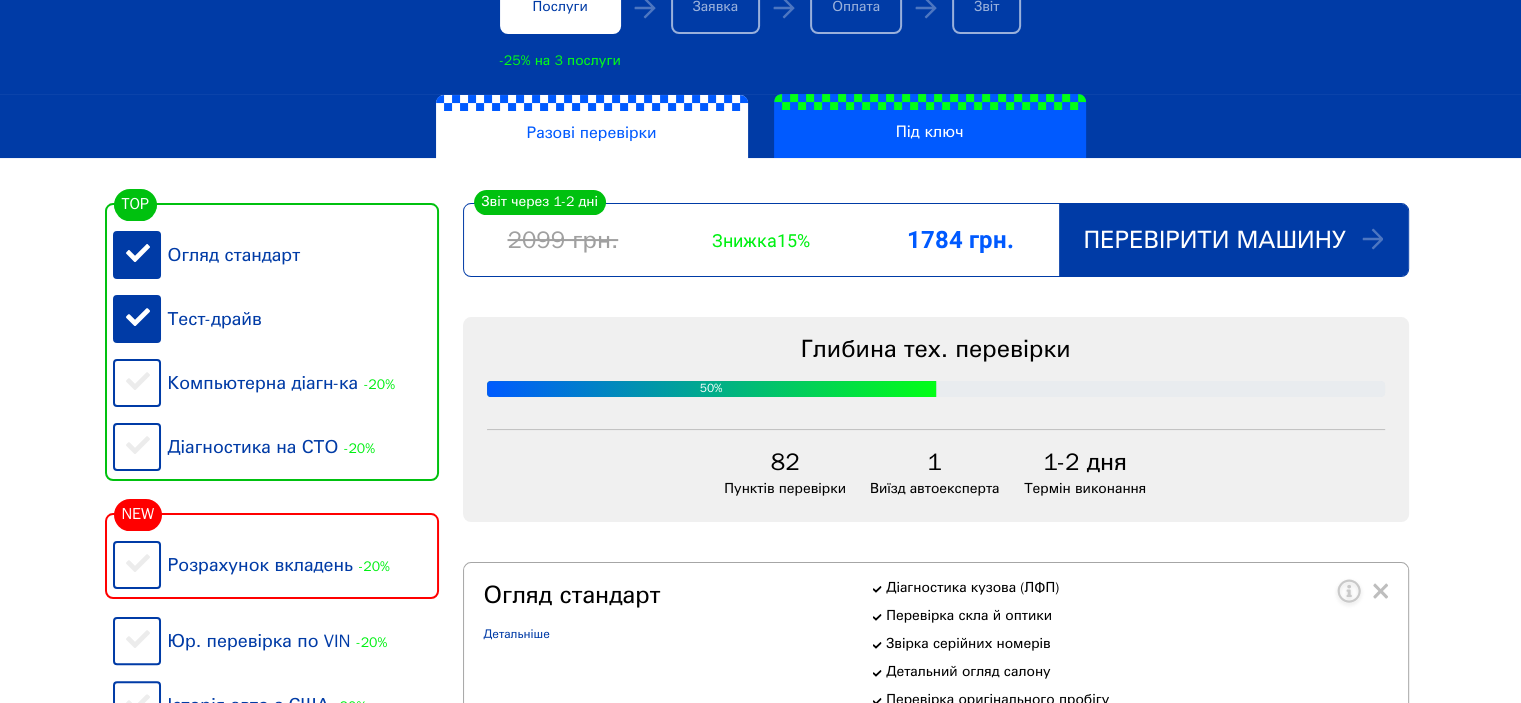 click on "Тест-драйв" at bounding box center (276, 319) 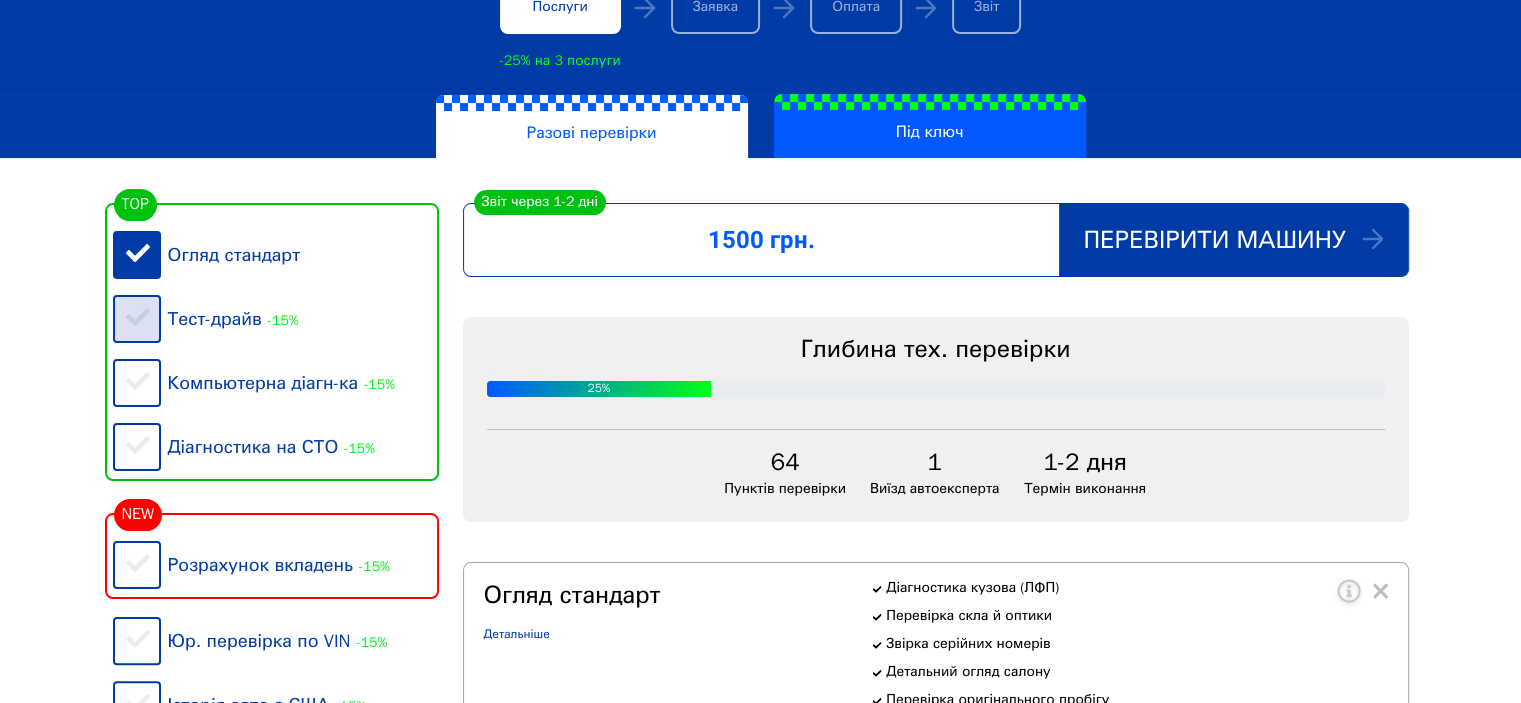 click on "Тест-драйв -15%" at bounding box center [276, 319] 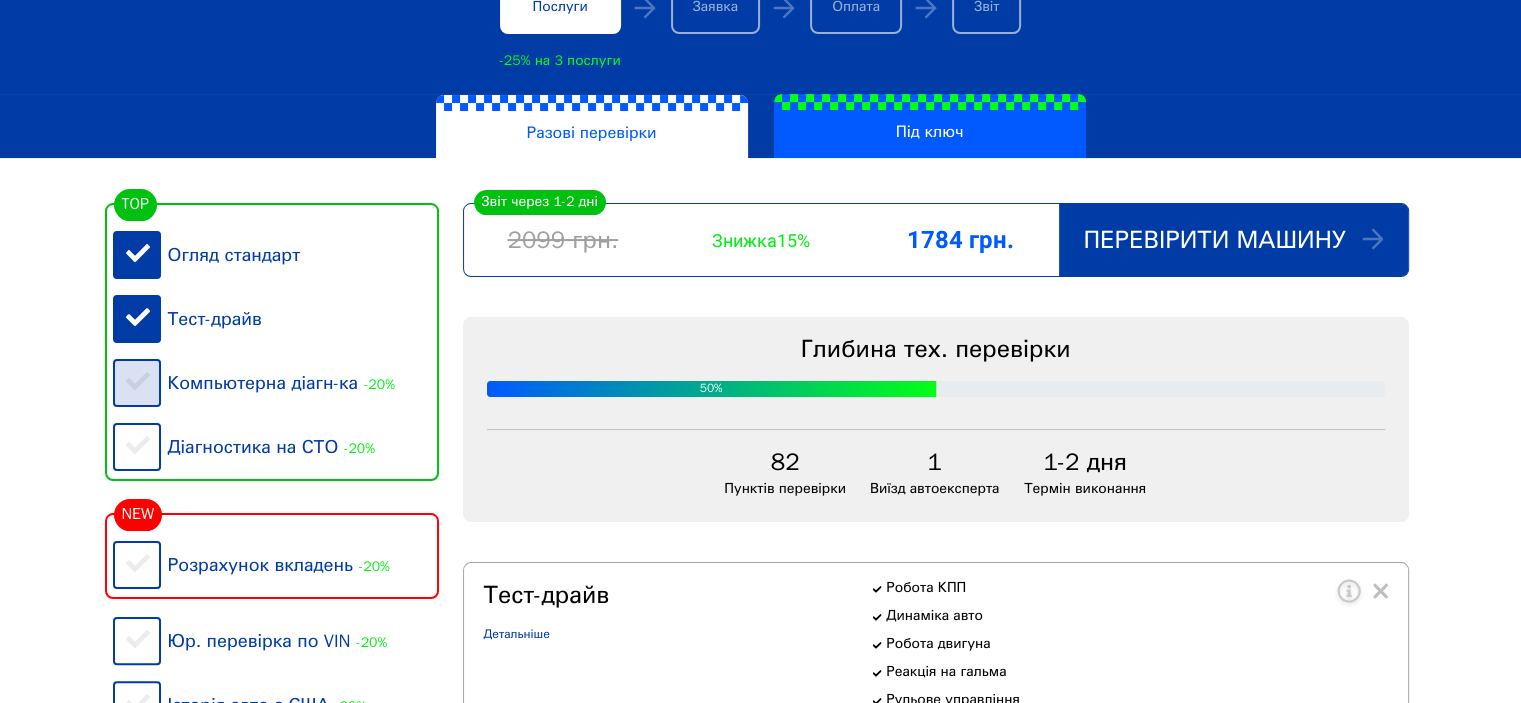 click on "Компьютерна діагн-ка -20%" at bounding box center (276, 383) 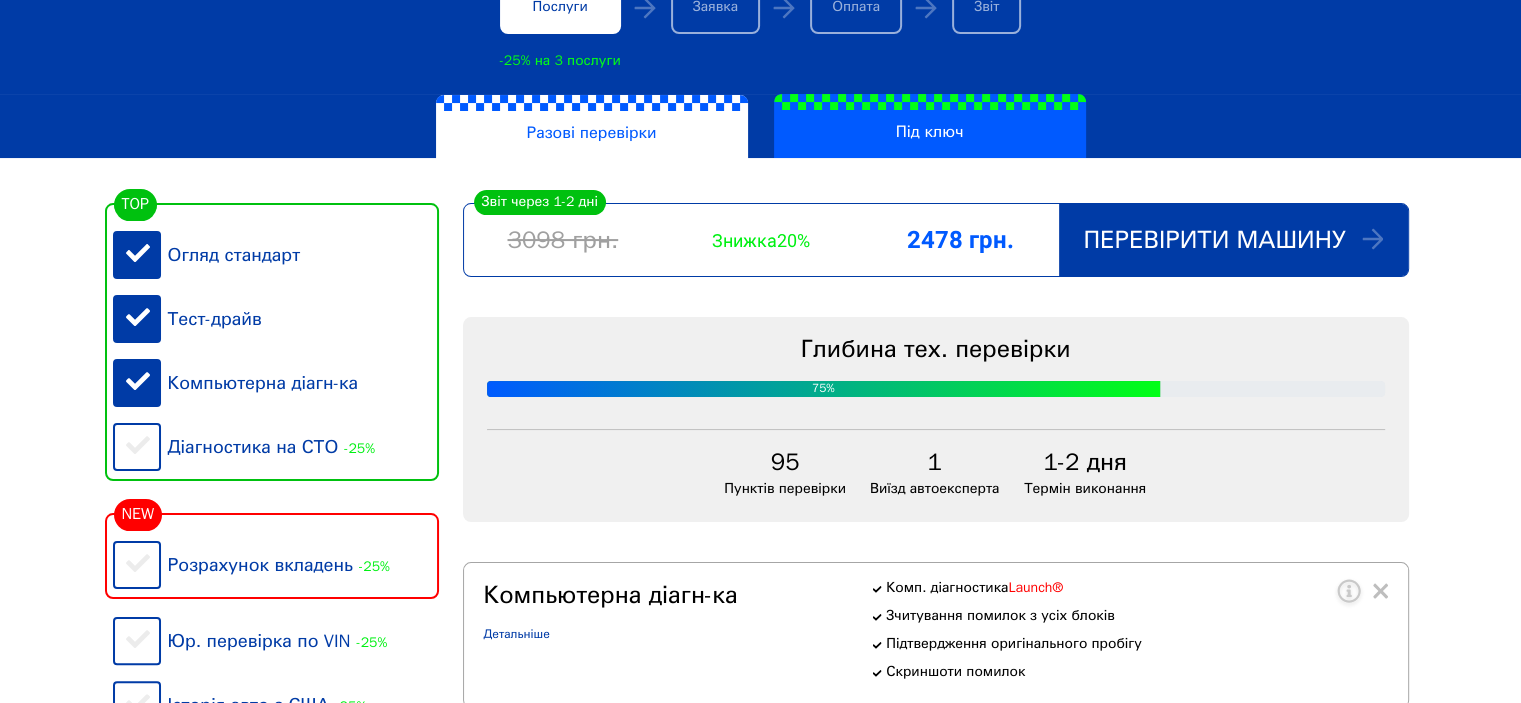click on "Компьютерна діагн-ка" at bounding box center (276, 383) 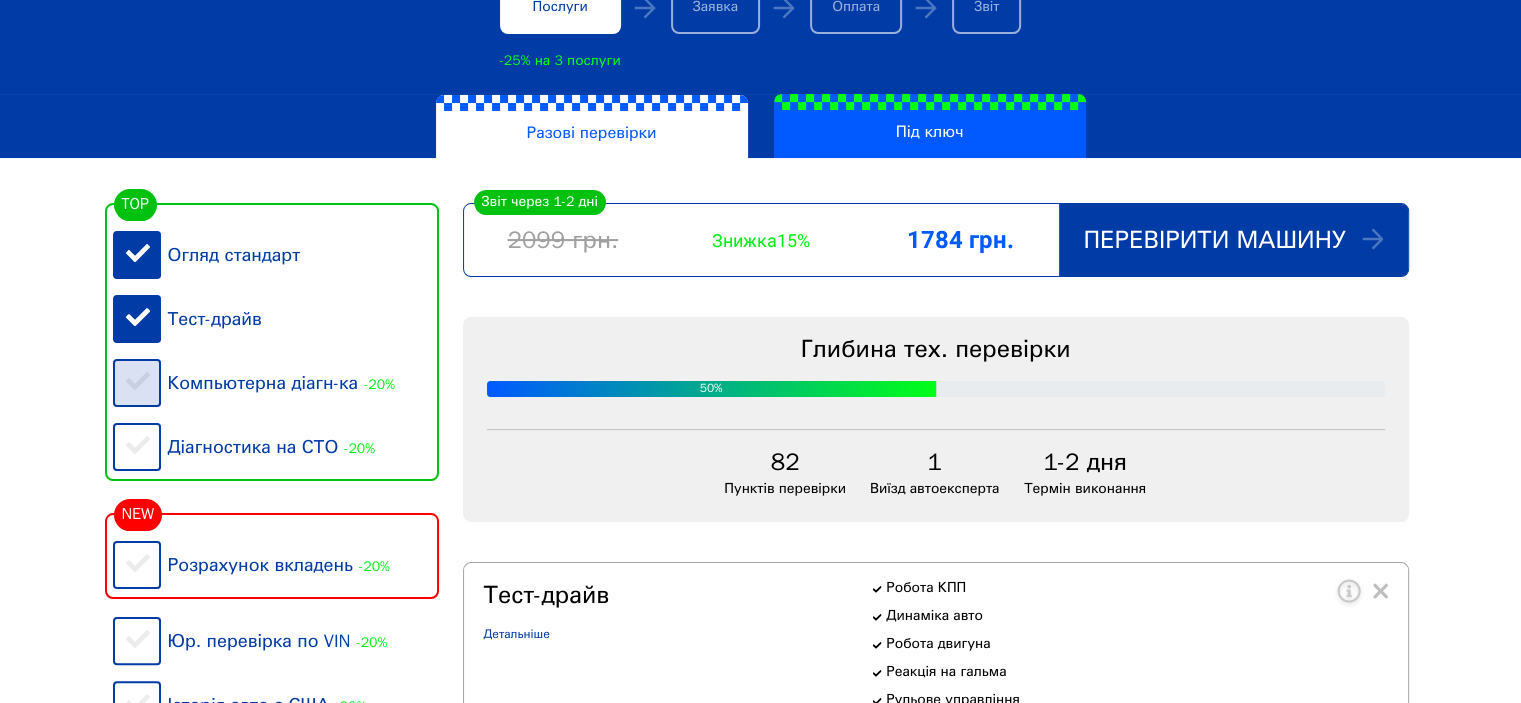 click on "Компьютерна діагн-ка -20%" at bounding box center [276, 383] 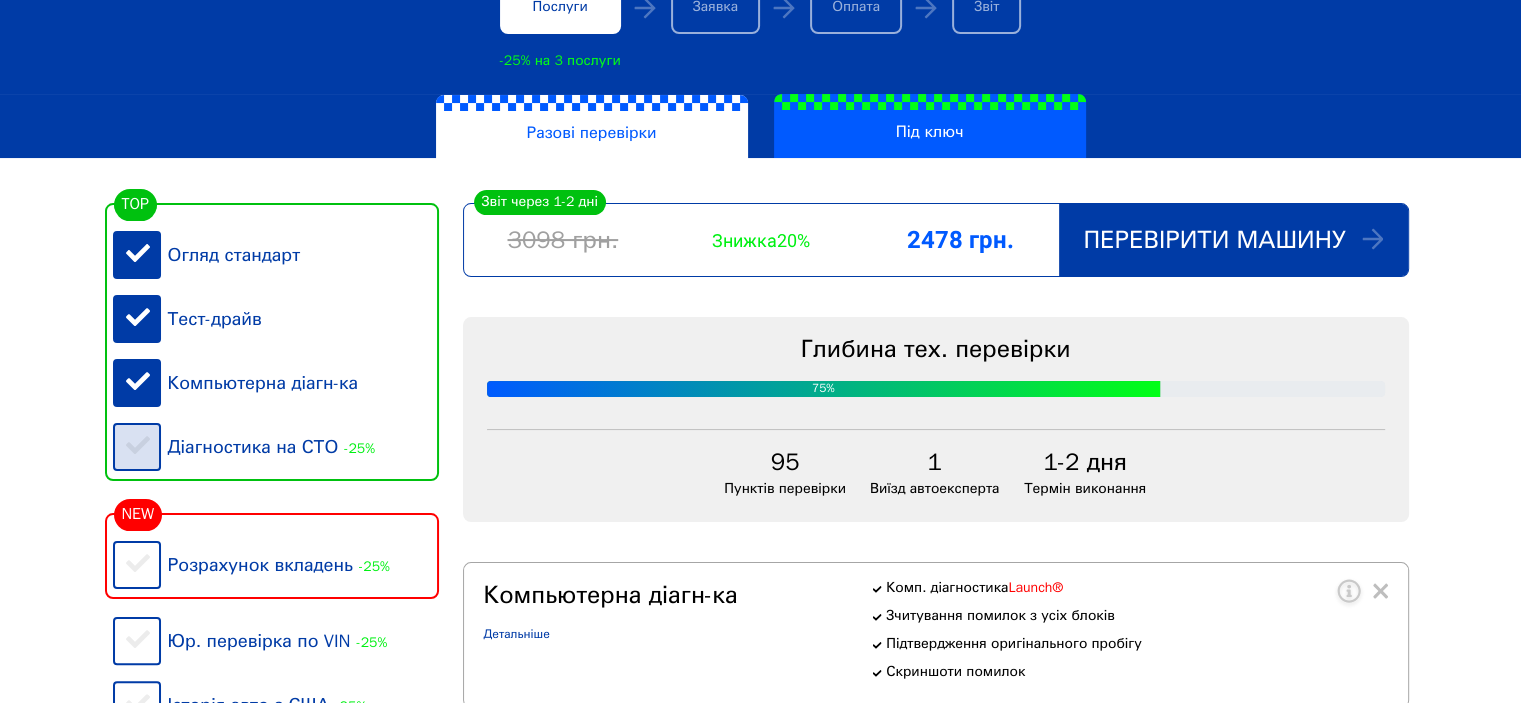 click on "Діагностика на СТО -25%" at bounding box center [276, 447] 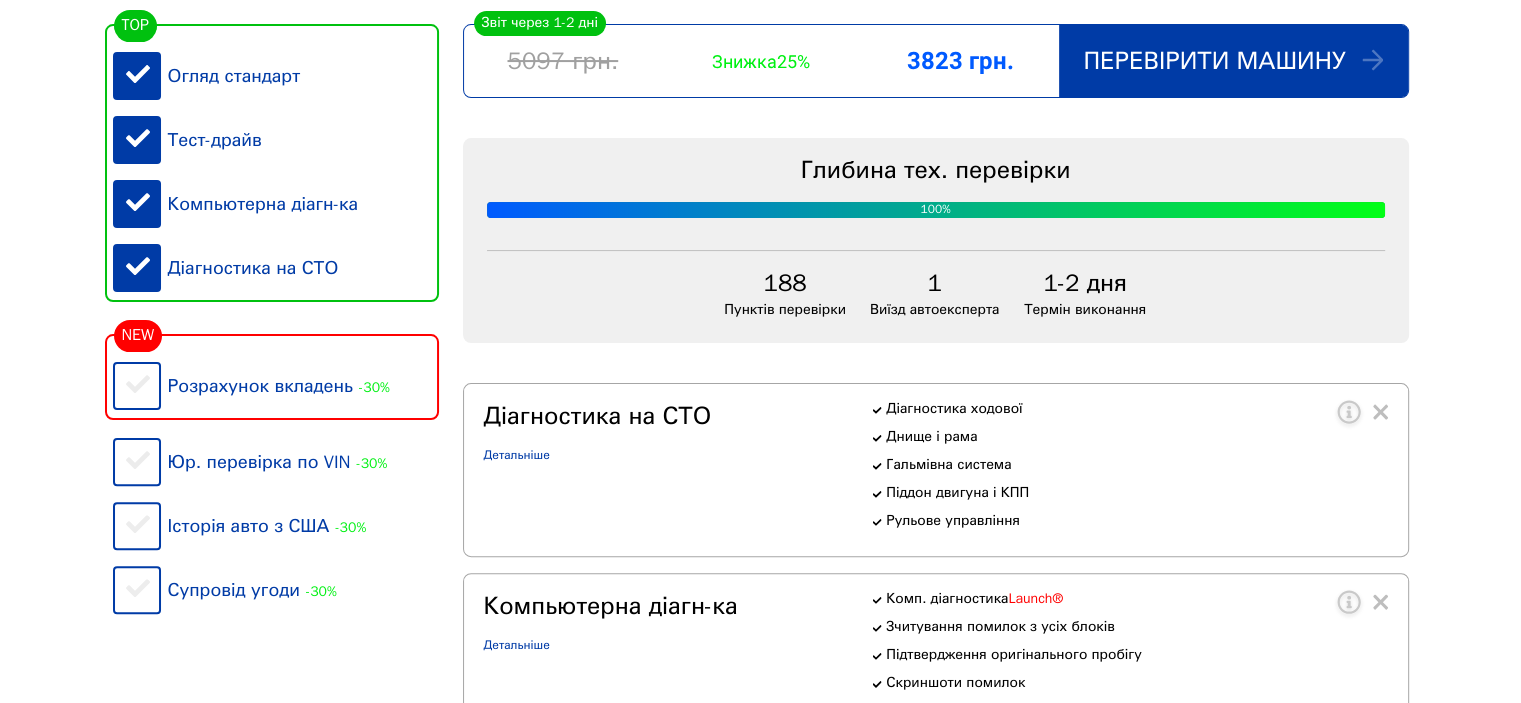 scroll, scrollTop: 300, scrollLeft: 0, axis: vertical 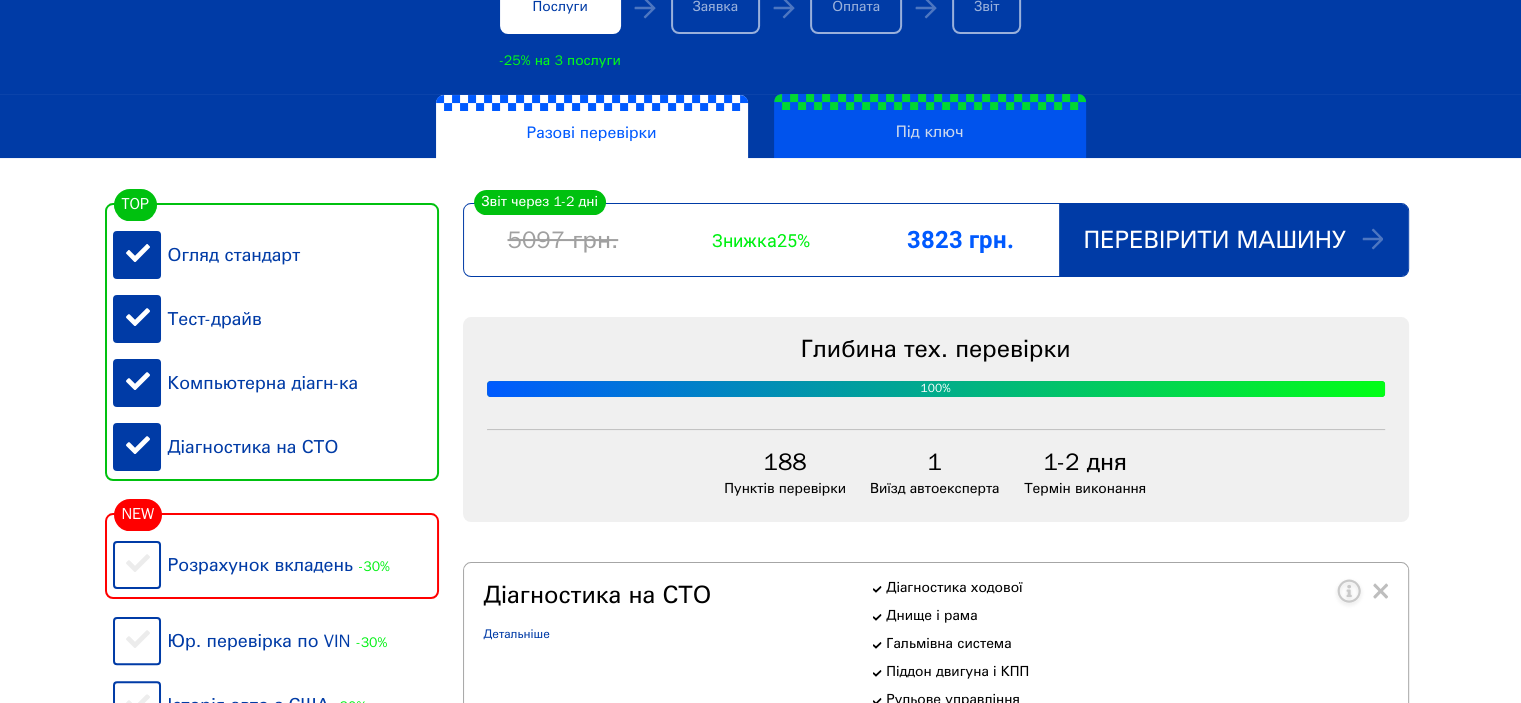 click on "Під ключ" at bounding box center (930, 126) 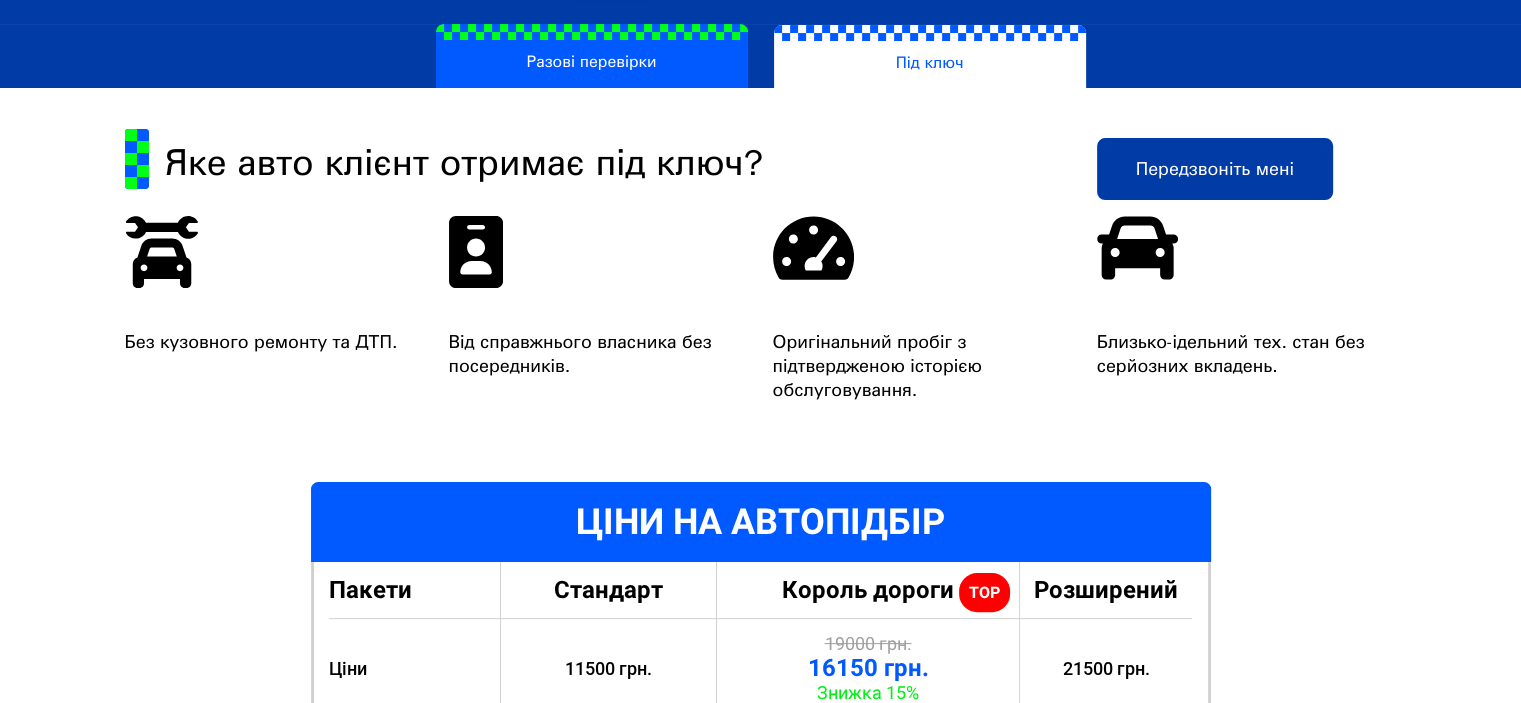 scroll, scrollTop: 100, scrollLeft: 0, axis: vertical 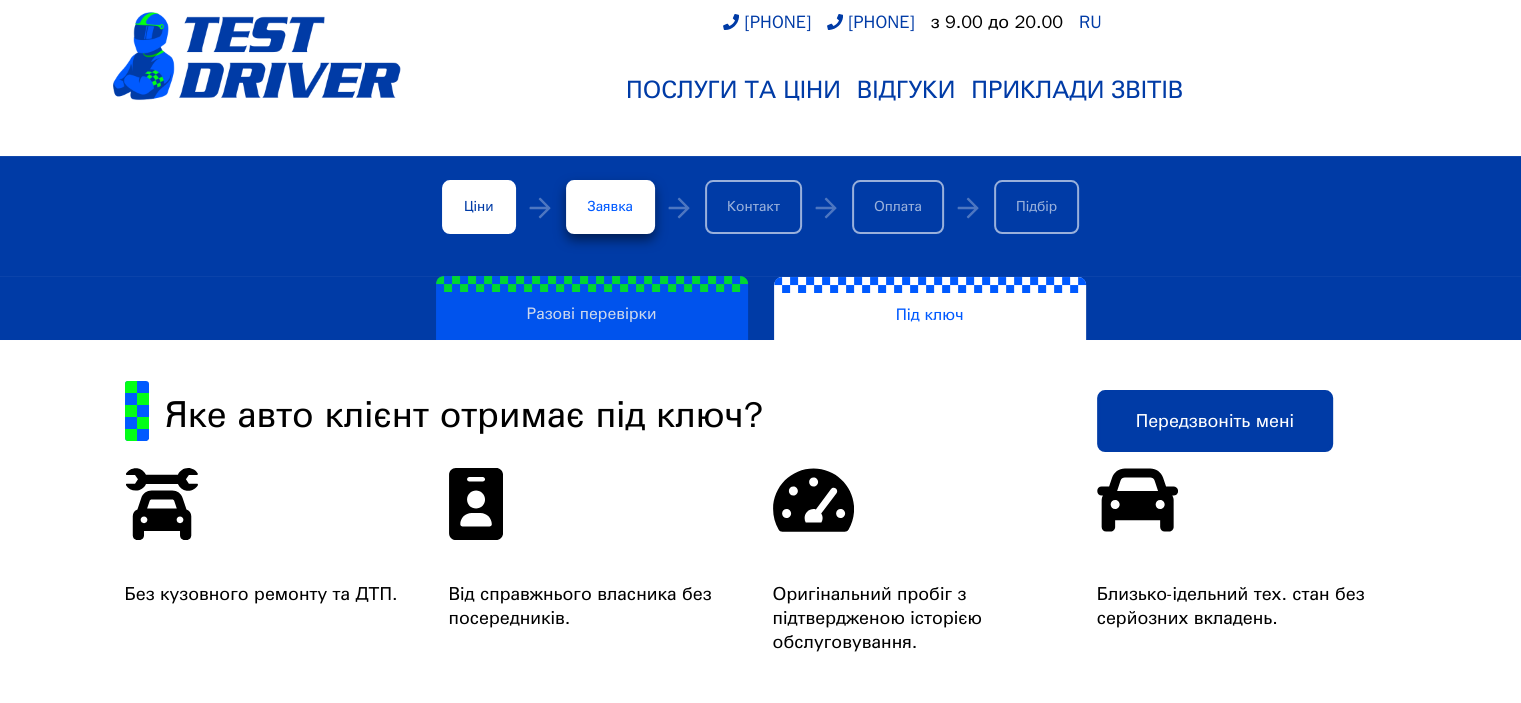 click on "Разові перевірки" at bounding box center (592, 308) 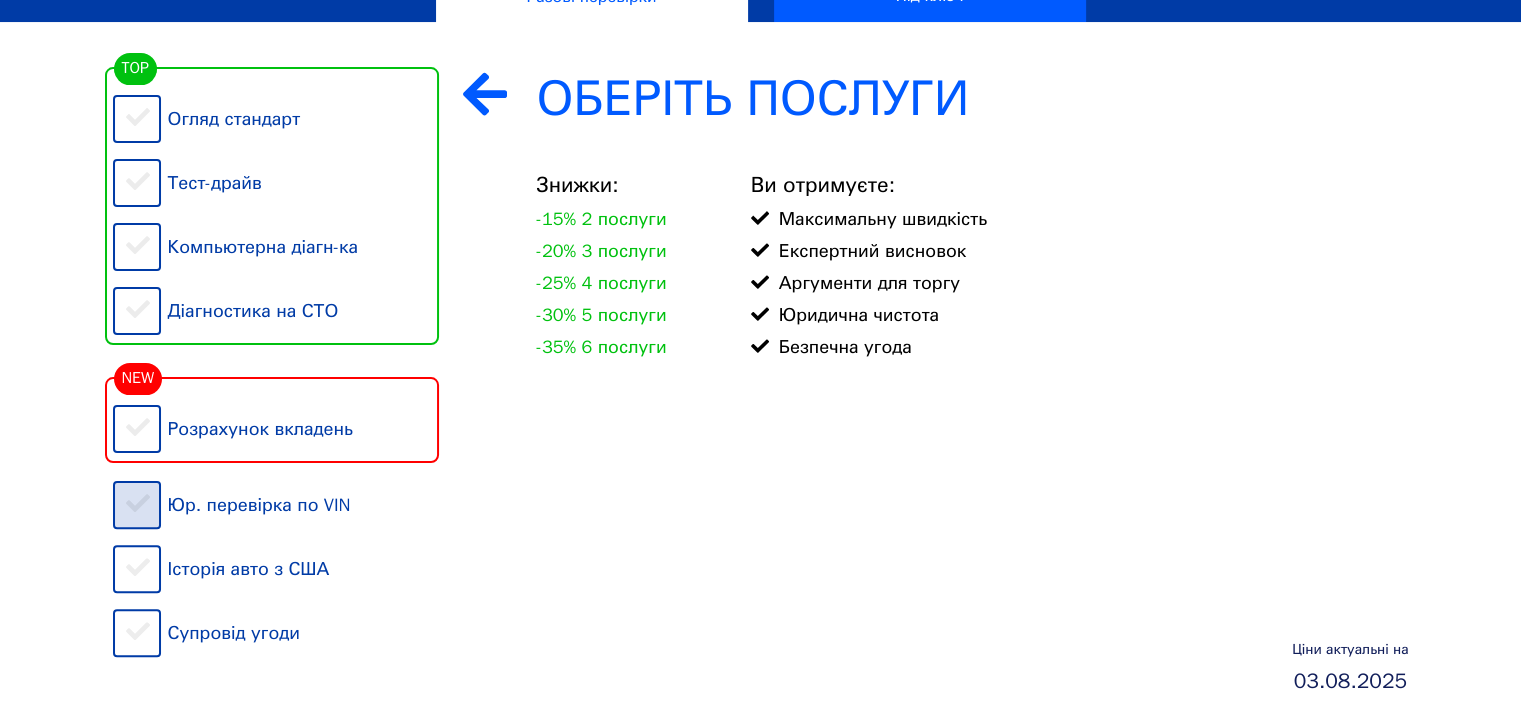 scroll, scrollTop: 500, scrollLeft: 0, axis: vertical 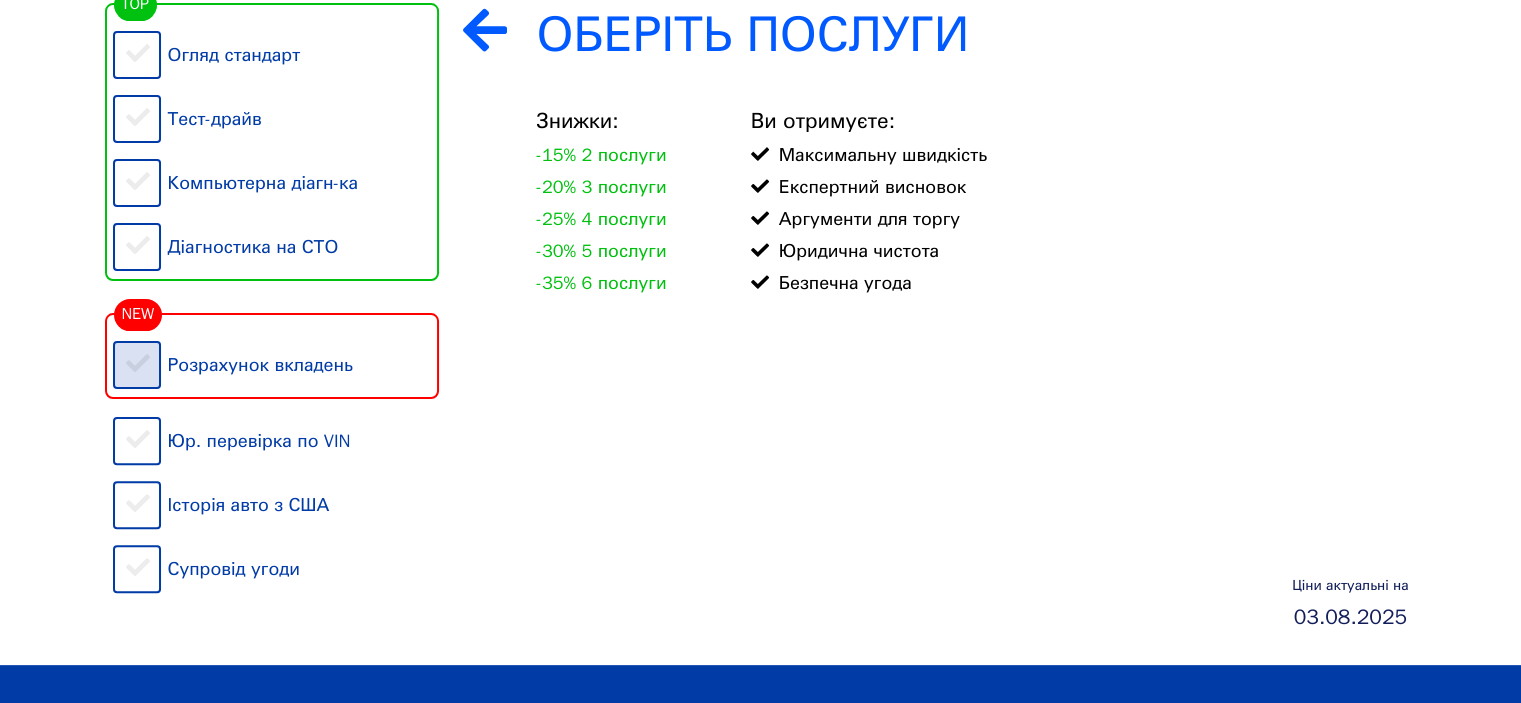 click on "Розрахунок вкладень" at bounding box center (276, 365) 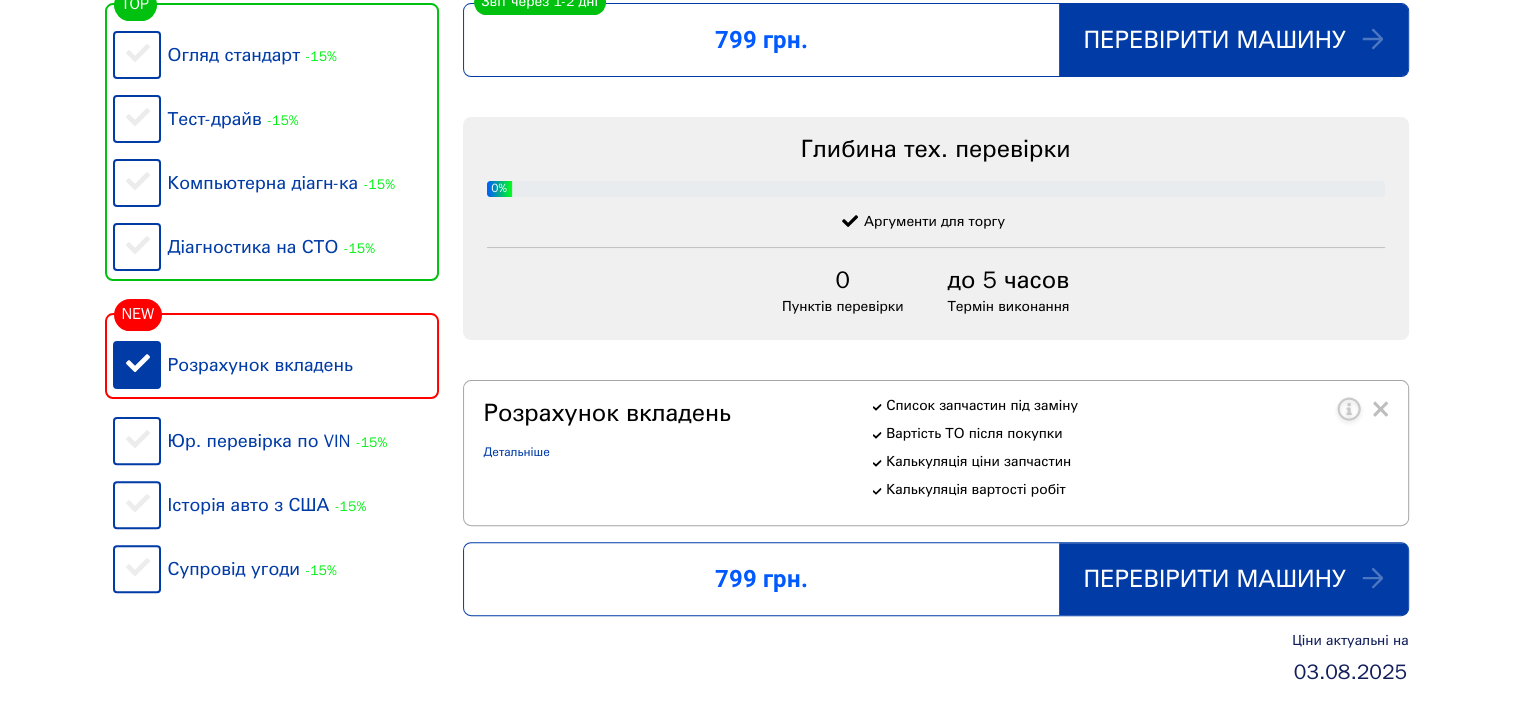 click on "Розрахунок вкладень" at bounding box center [276, 365] 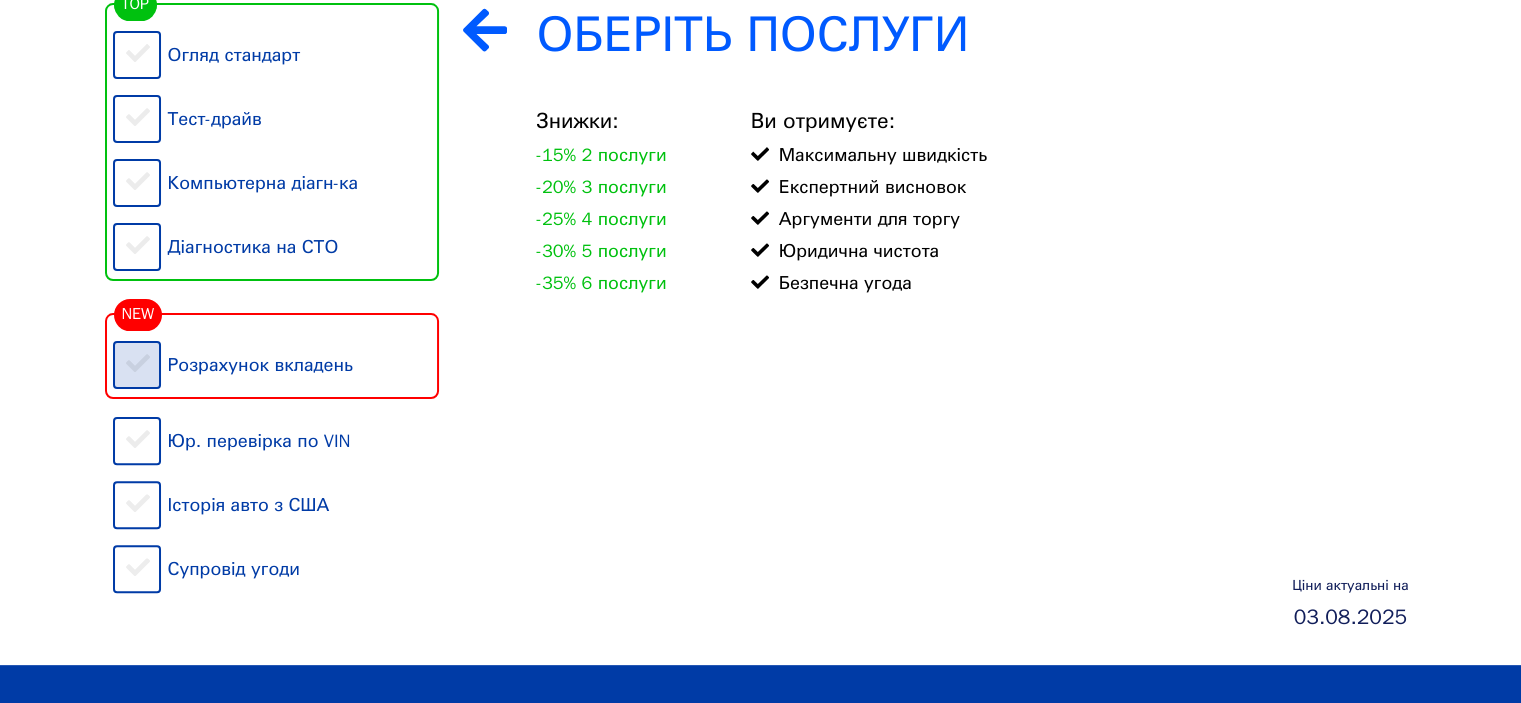 click on "Розрахунок вкладень" at bounding box center [276, 365] 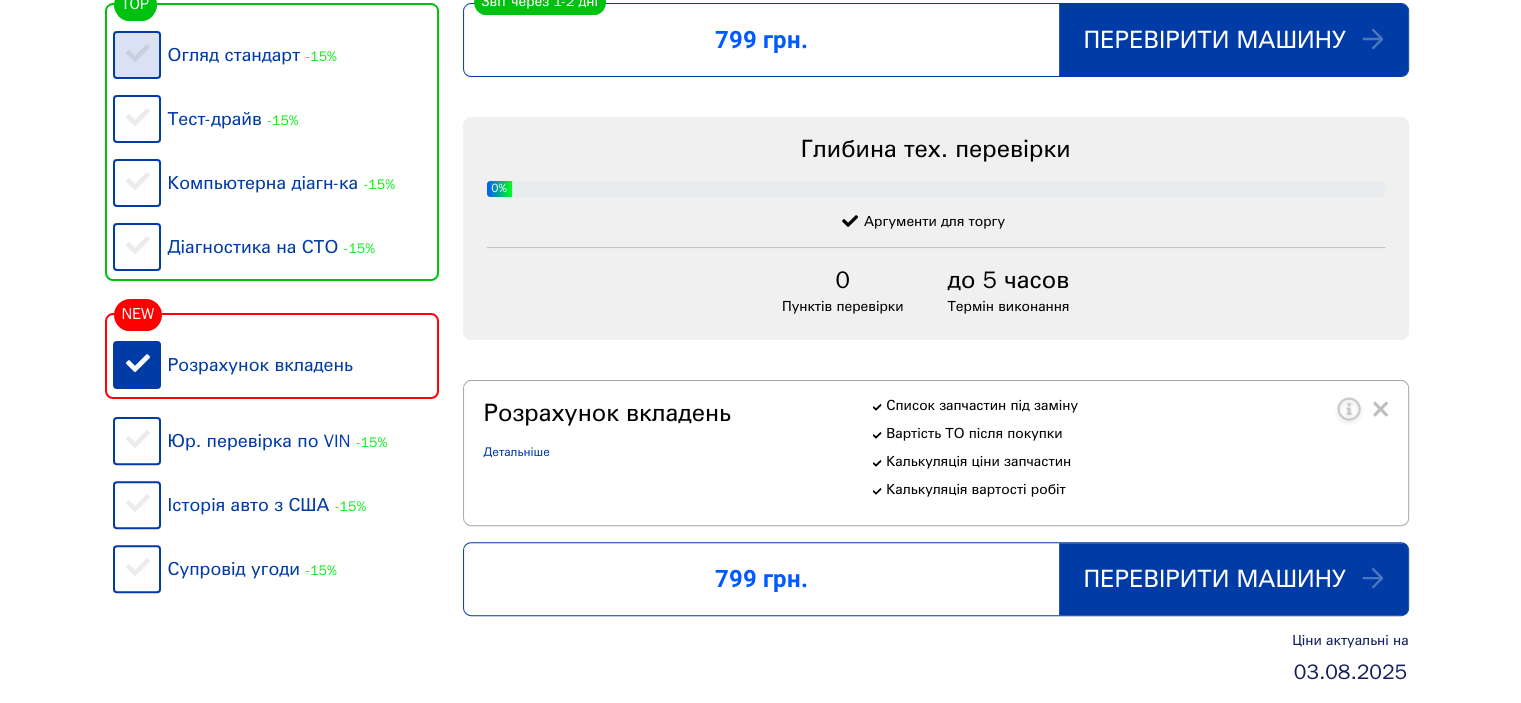 drag, startPoint x: 140, startPoint y: 49, endPoint x: 138, endPoint y: 59, distance: 10.198039 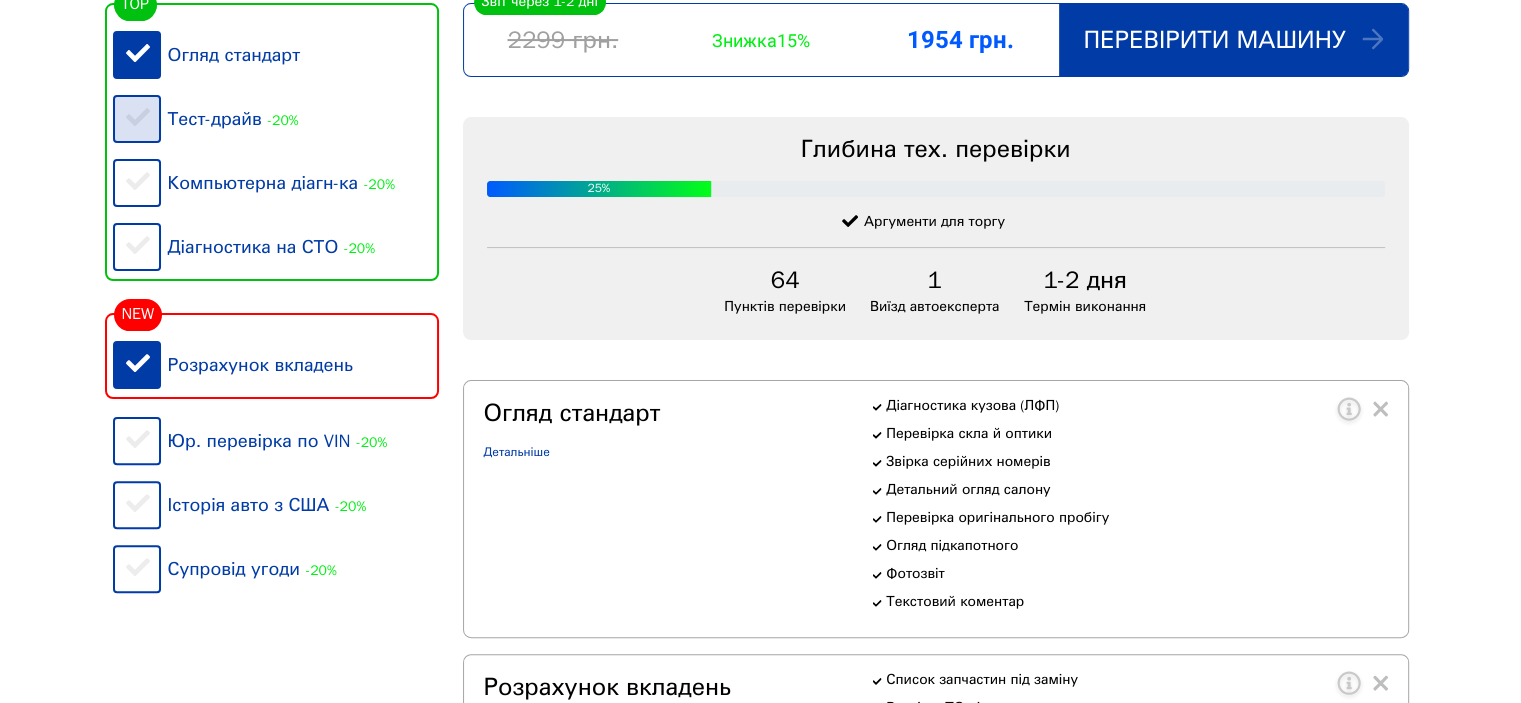 click on "Тест-драйв -20%" at bounding box center [276, 119] 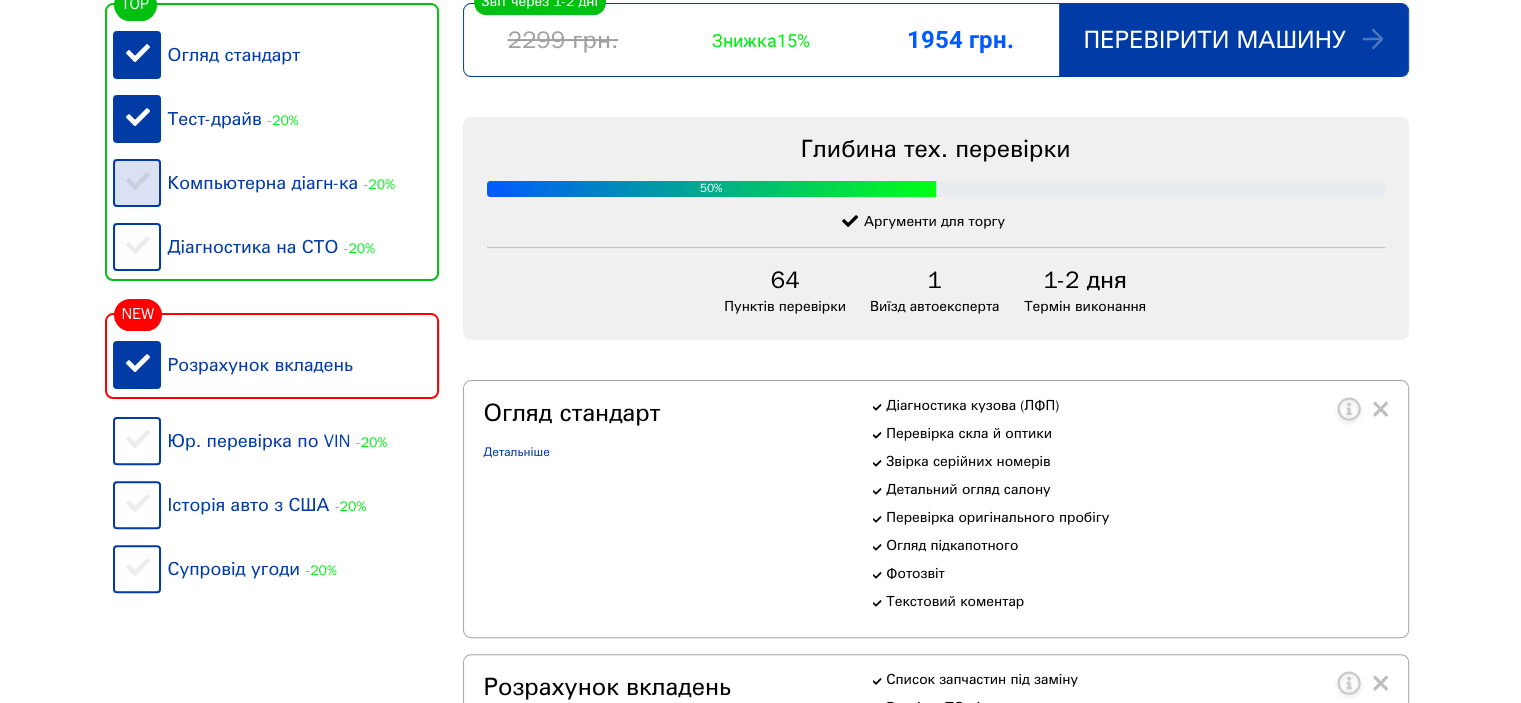 click on "Компьютерна діагн-ка -20%" at bounding box center (276, 183) 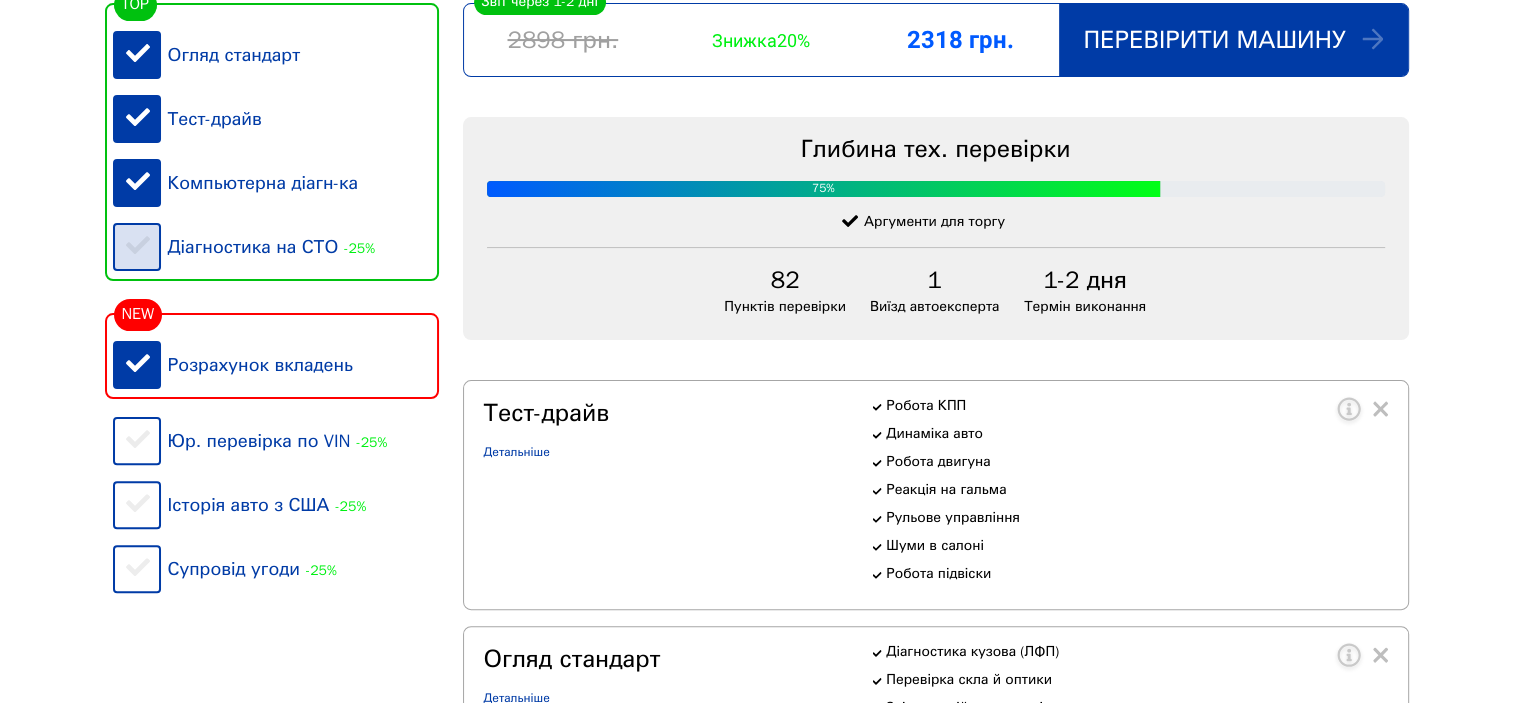 click on "Діагностика на СТО -25%" at bounding box center [276, 247] 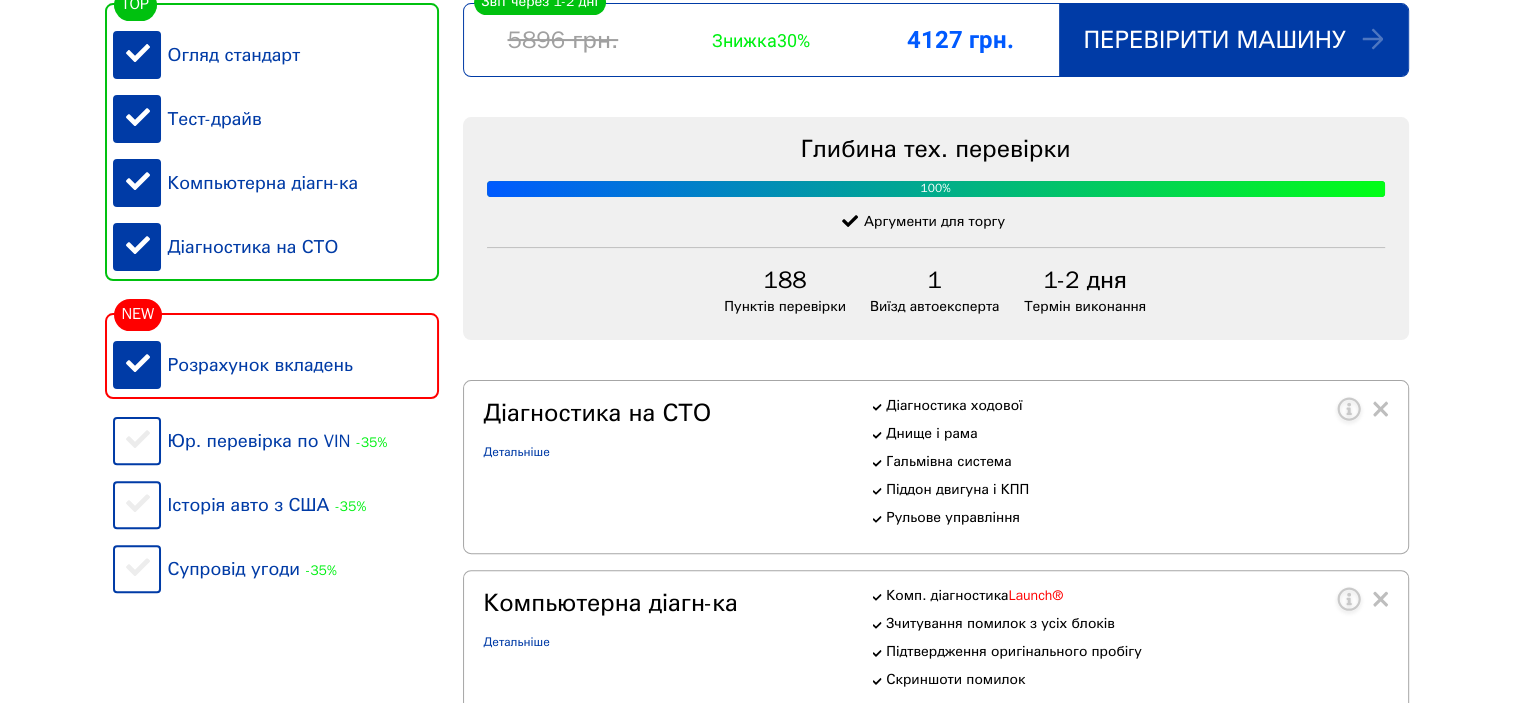 click on "Розрахунок вкладень" at bounding box center [276, 365] 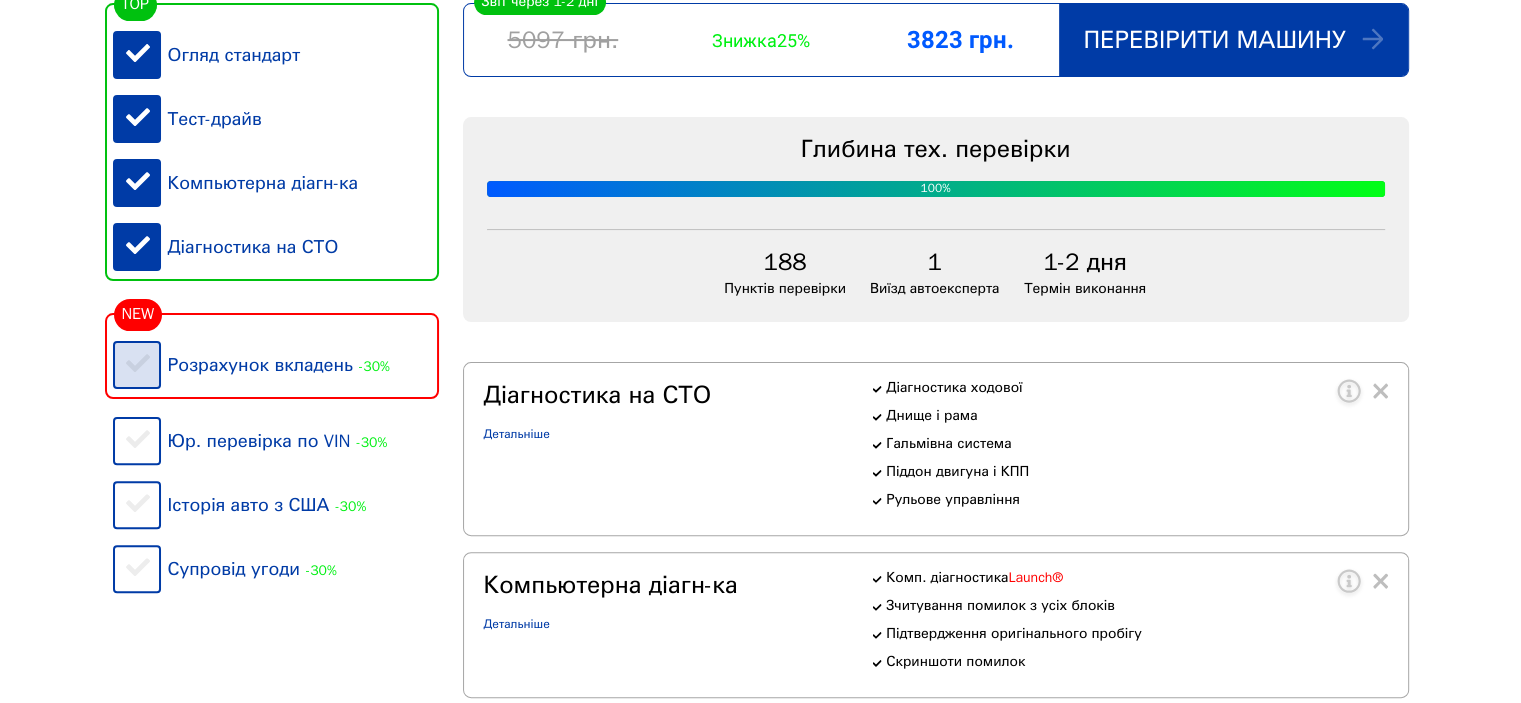 click on "Розрахунок вкладень -30%" at bounding box center (276, 365) 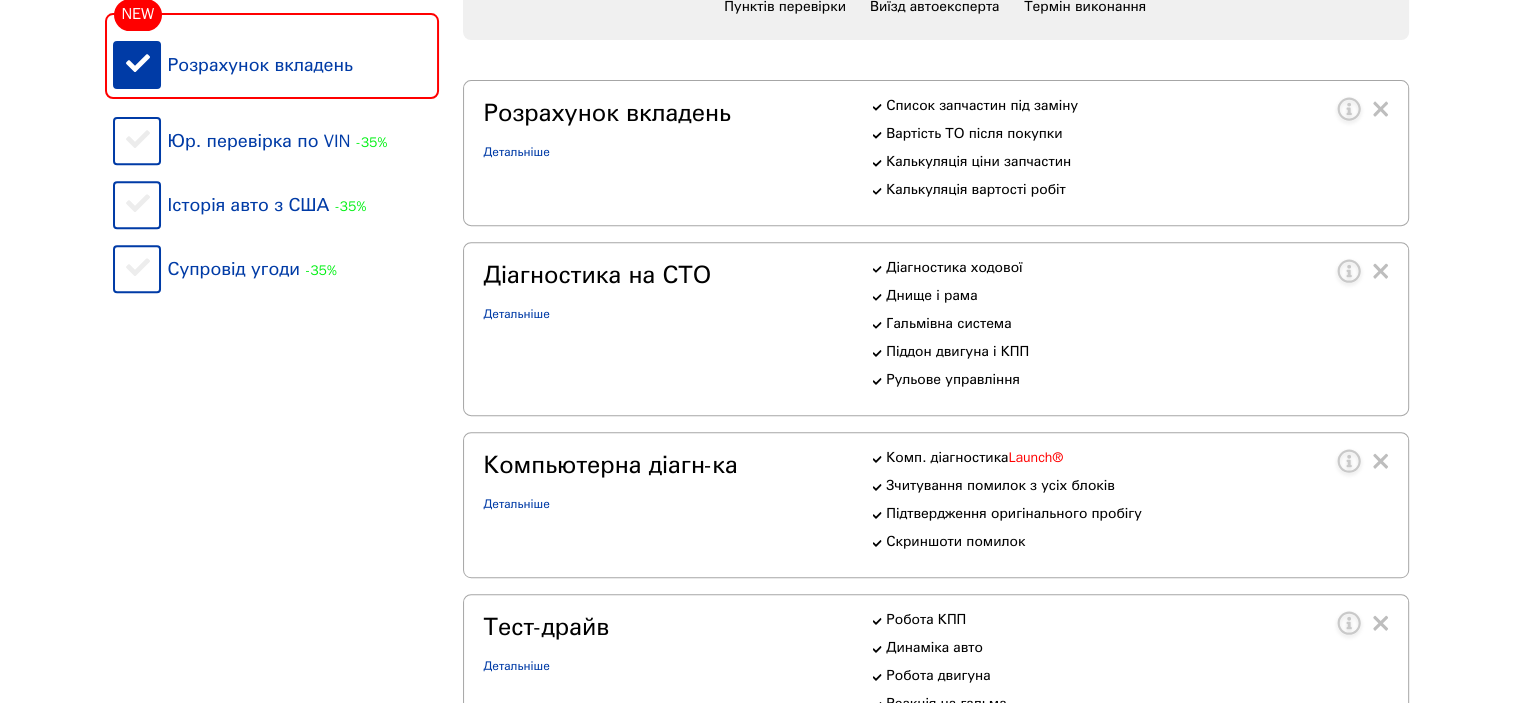 scroll, scrollTop: 300, scrollLeft: 0, axis: vertical 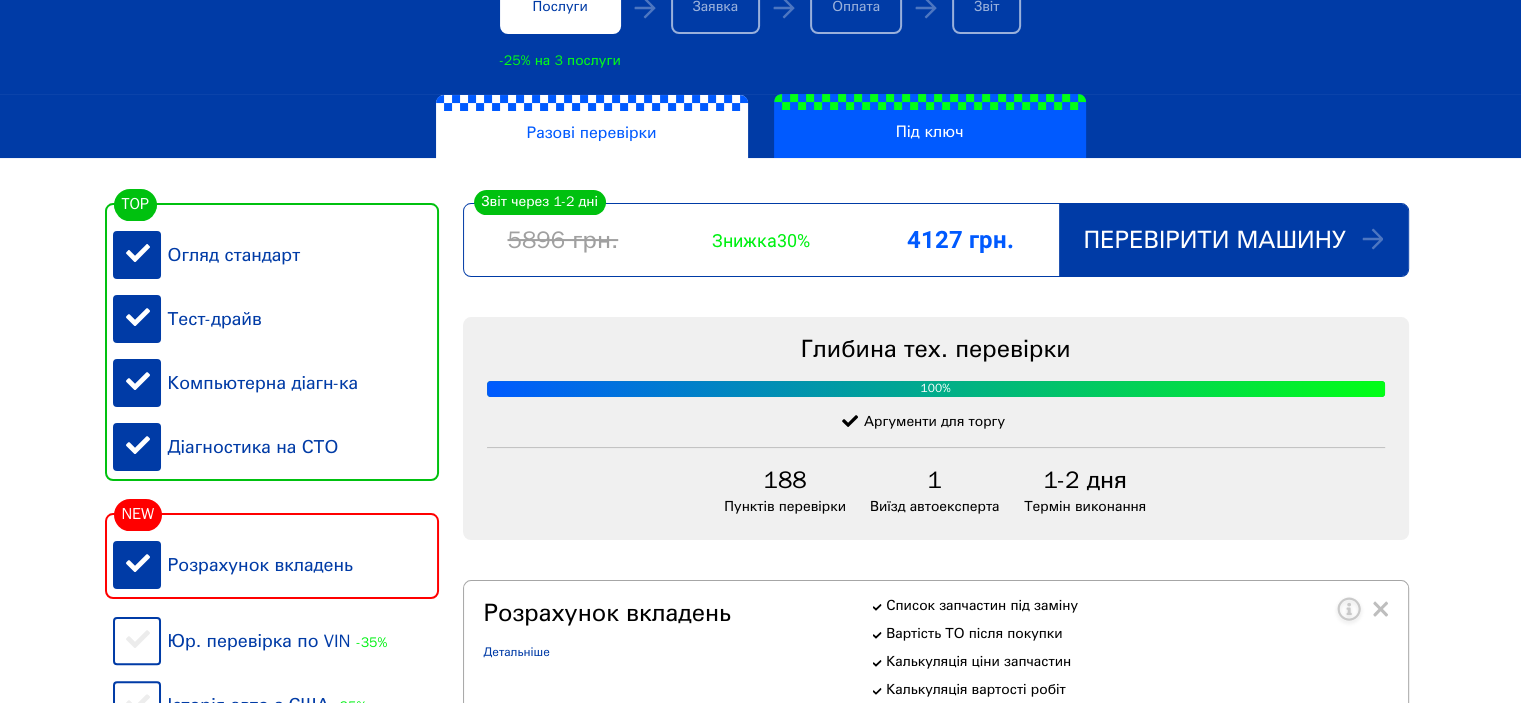 click on "Розрахунок вкладень" at bounding box center [276, 565] 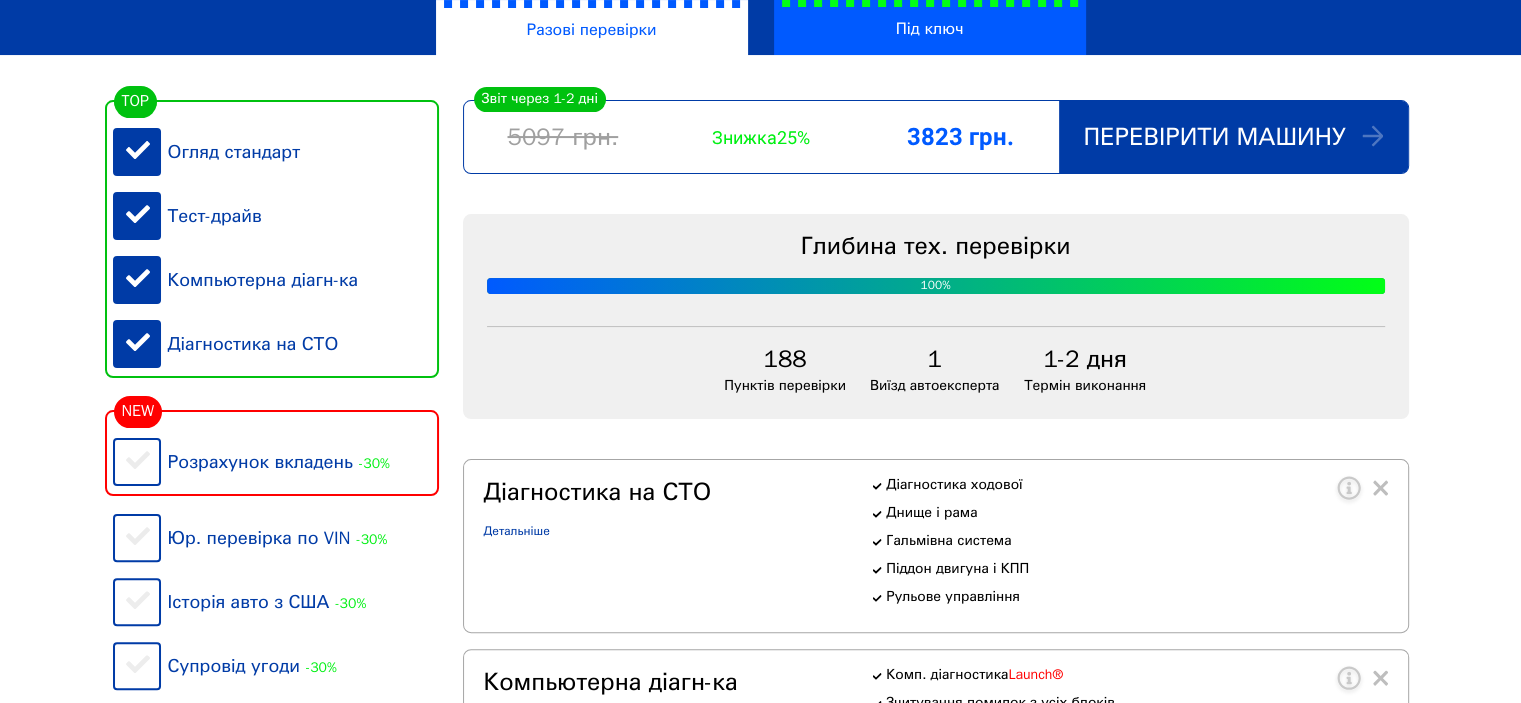 scroll, scrollTop: 400, scrollLeft: 0, axis: vertical 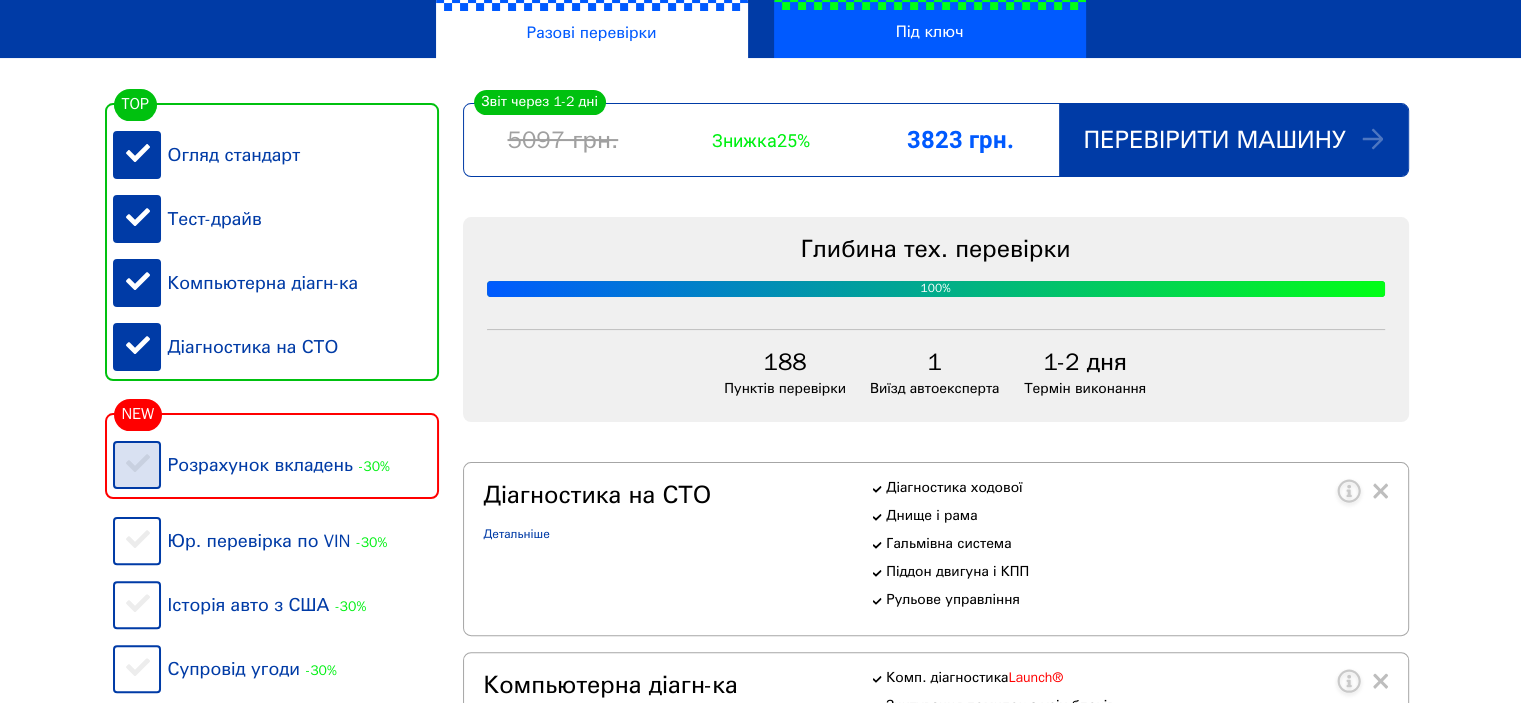 click on "Розрахунок вкладень -30%" at bounding box center (276, 465) 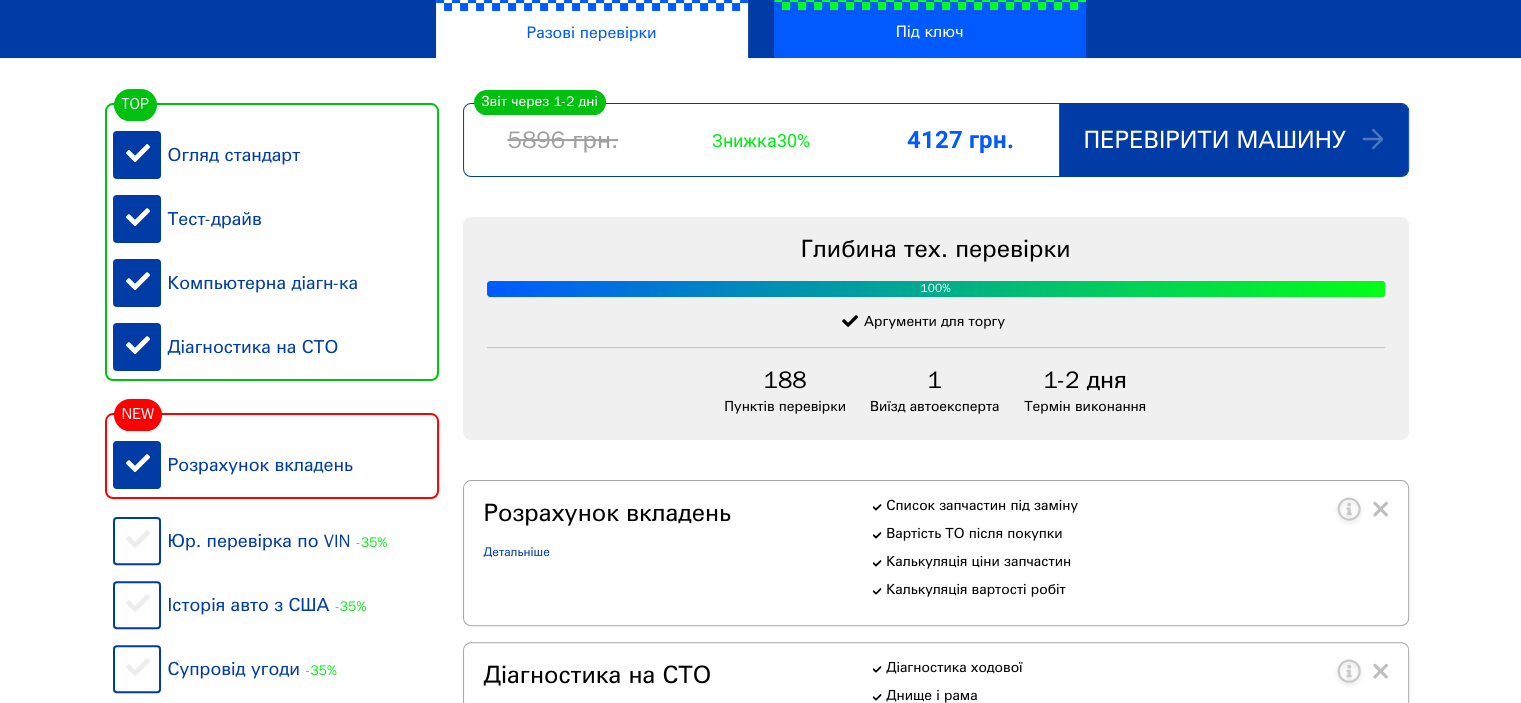 scroll, scrollTop: 500, scrollLeft: 0, axis: vertical 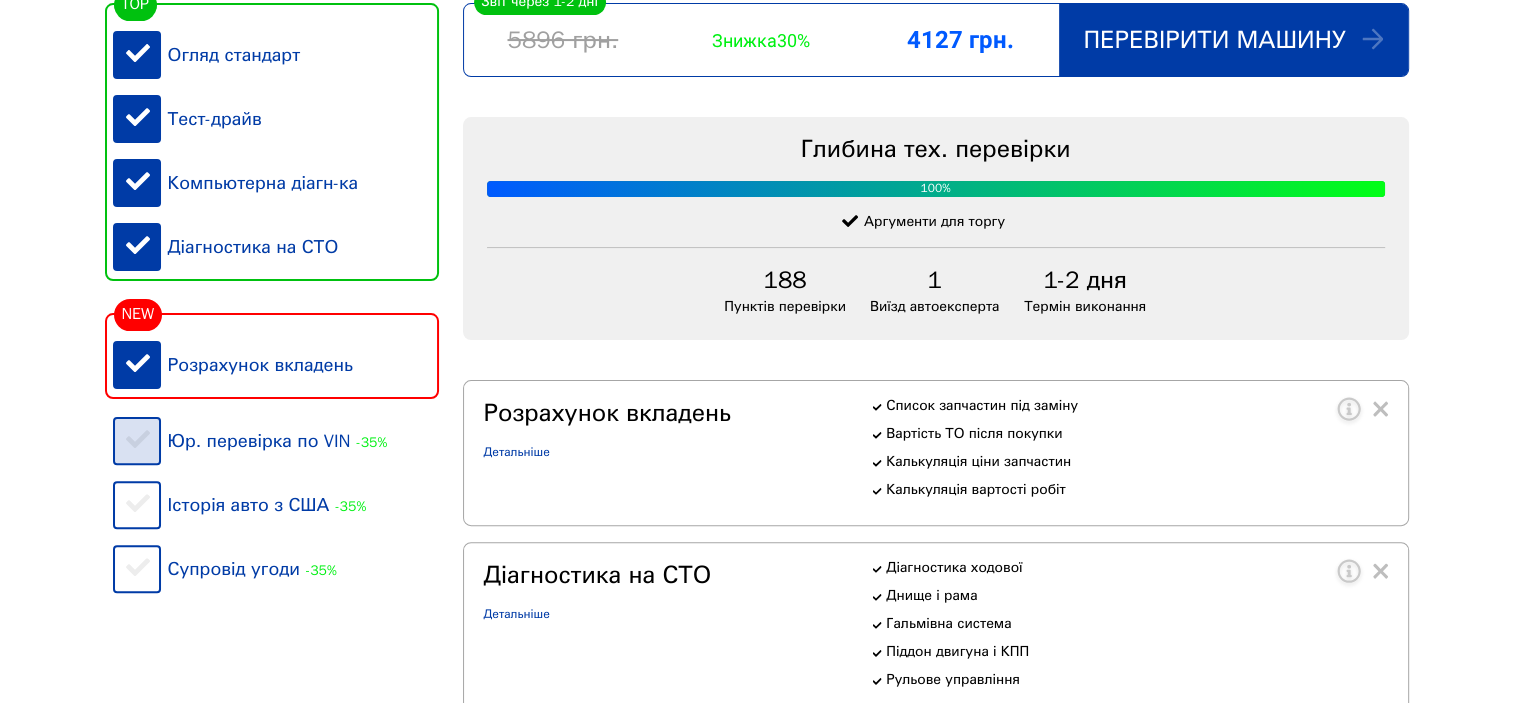 click on "Юр. перевірка по VIN -35%" at bounding box center [276, 441] 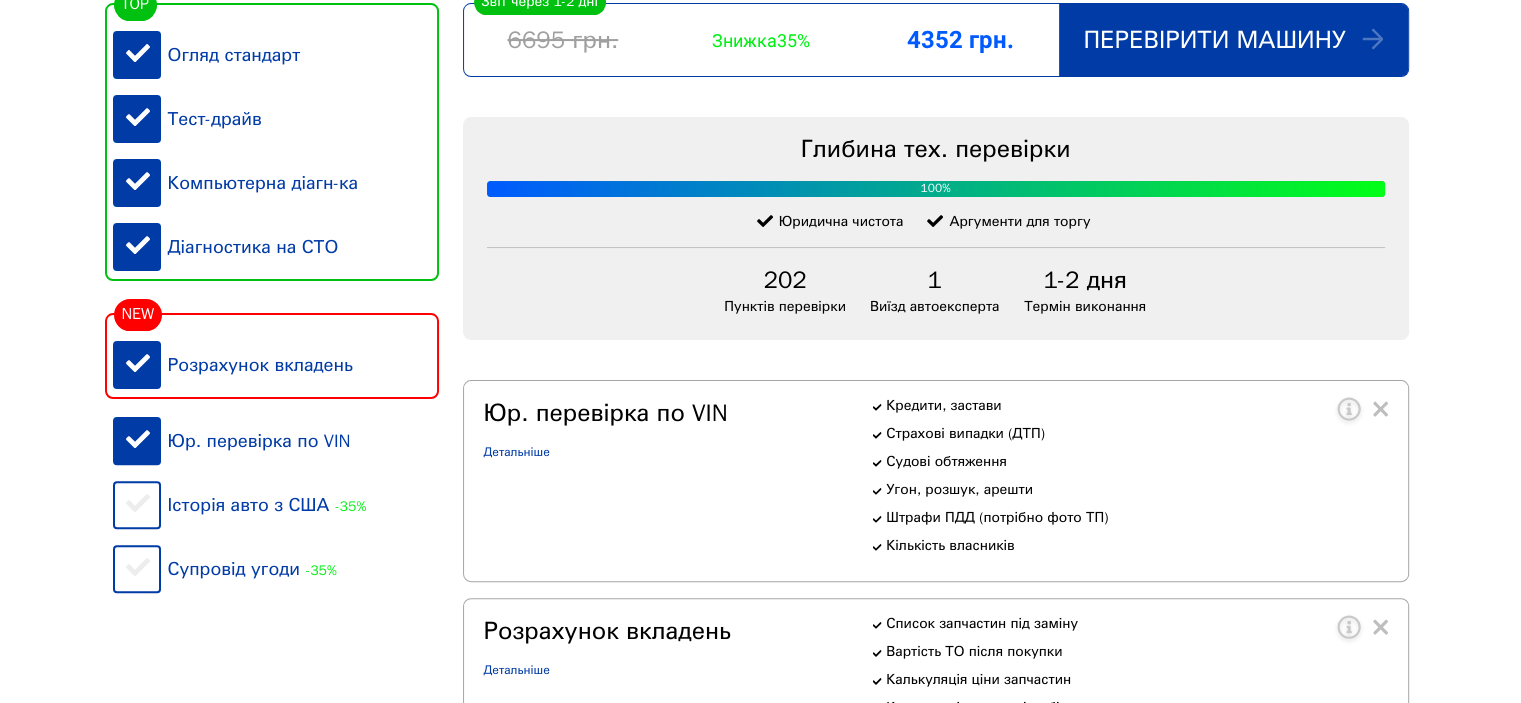 click on "Юр. перевірка по VIN" at bounding box center (276, 441) 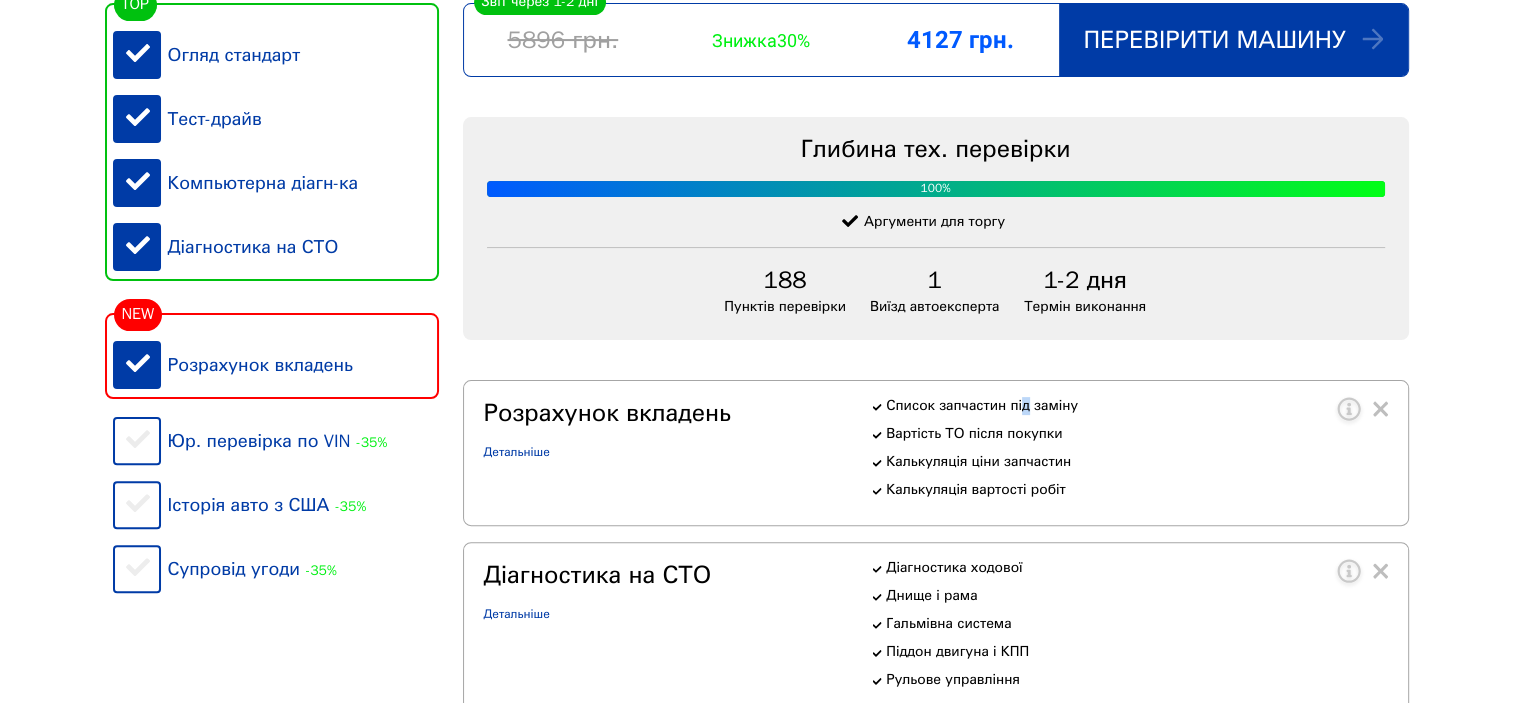 drag, startPoint x: 1021, startPoint y: 403, endPoint x: 1062, endPoint y: 402, distance: 41.01219 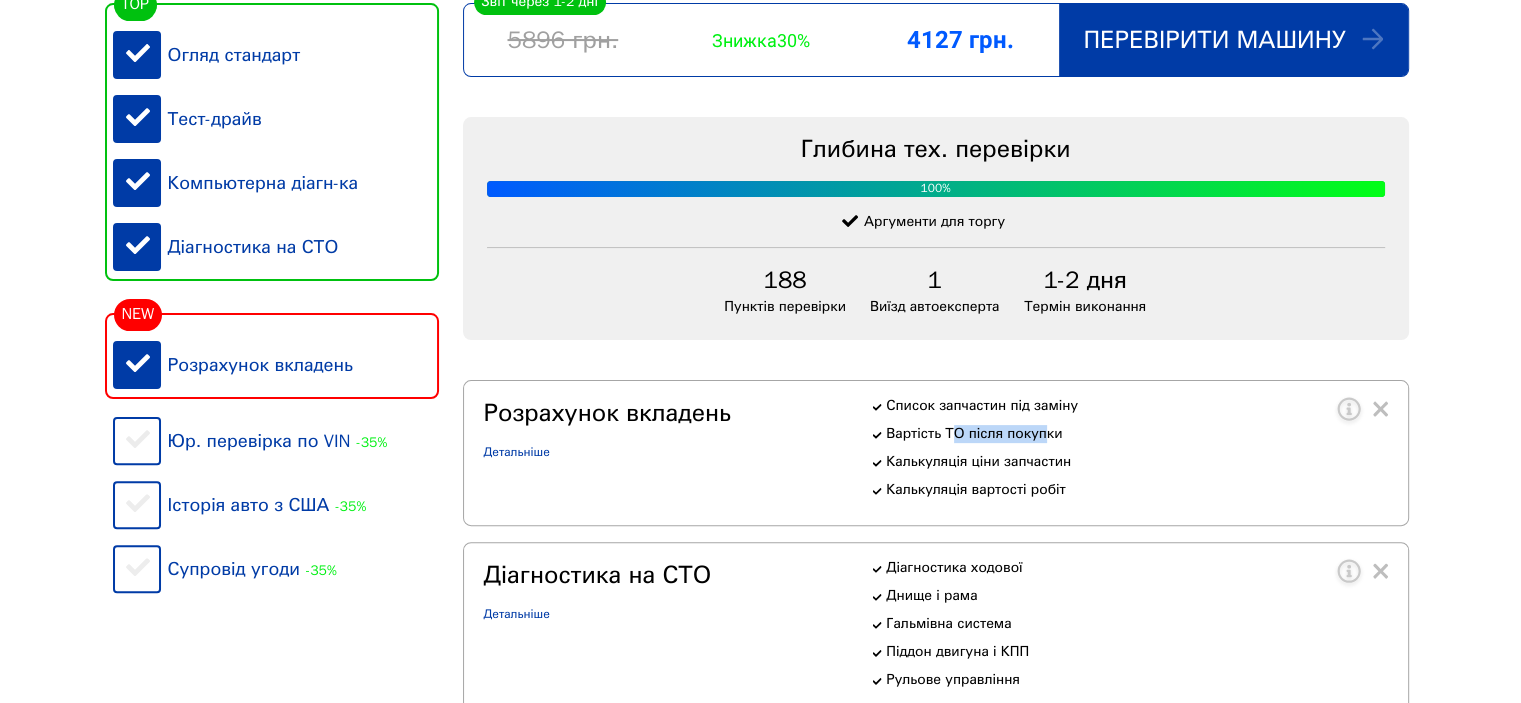 drag, startPoint x: 947, startPoint y: 433, endPoint x: 1044, endPoint y: 426, distance: 97.25225 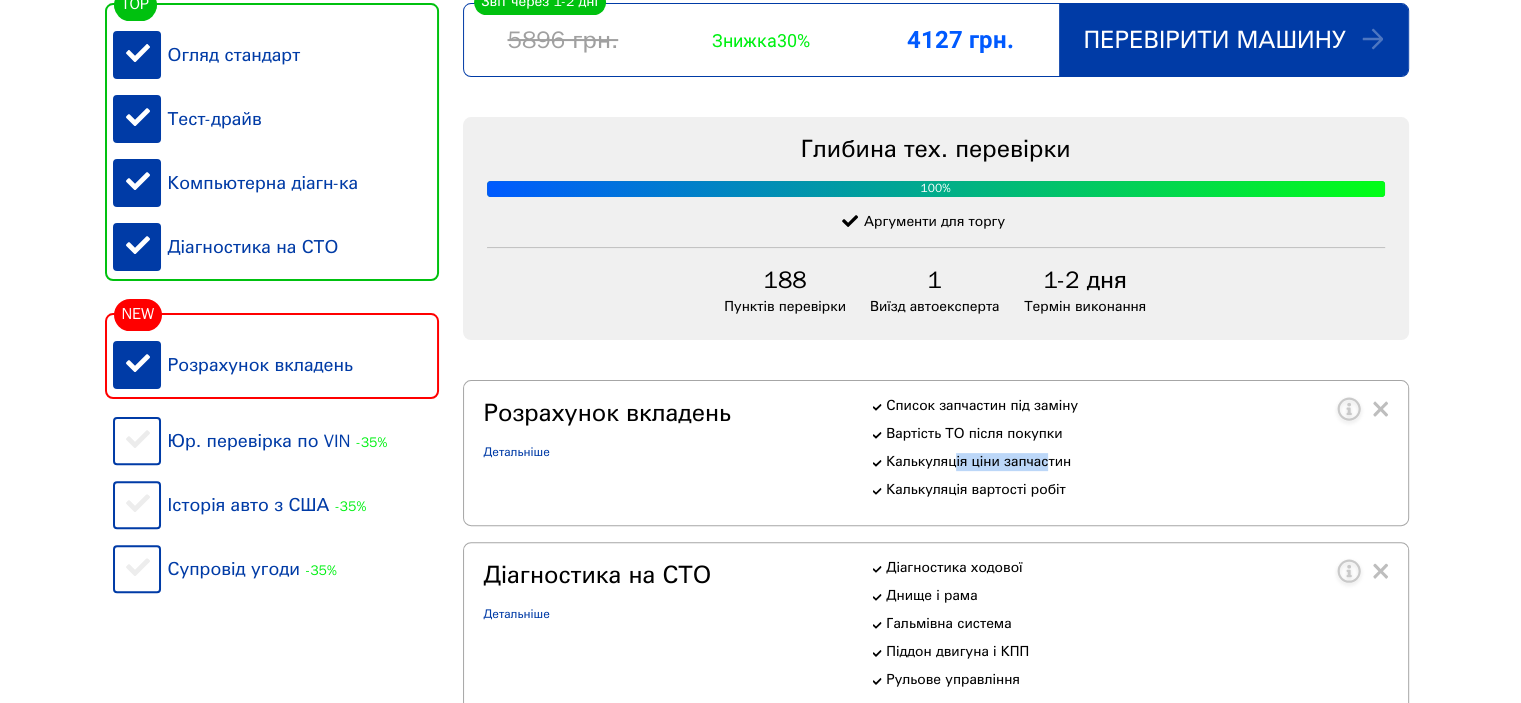 drag, startPoint x: 1010, startPoint y: 465, endPoint x: 1047, endPoint y: 469, distance: 37.215588 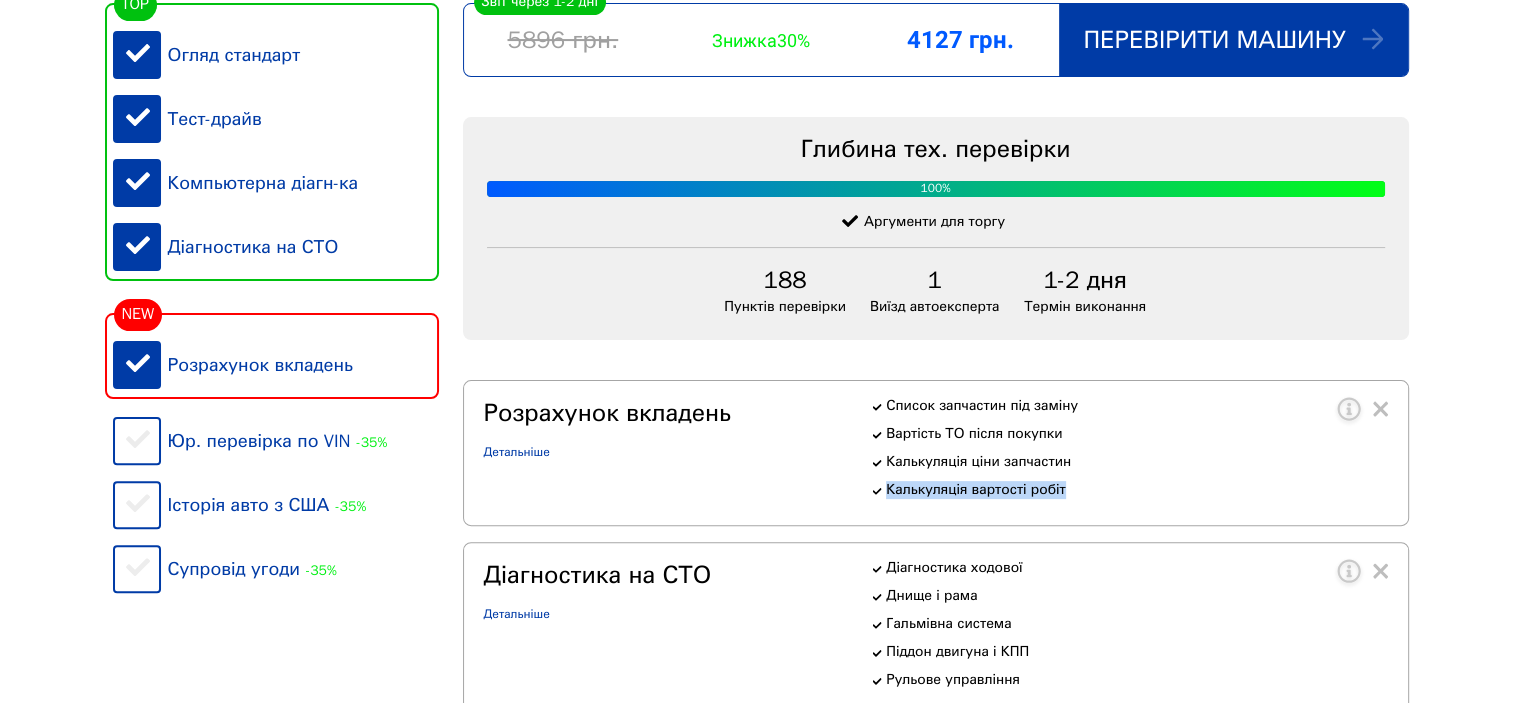 drag, startPoint x: 1068, startPoint y: 495, endPoint x: 877, endPoint y: 493, distance: 191.01047 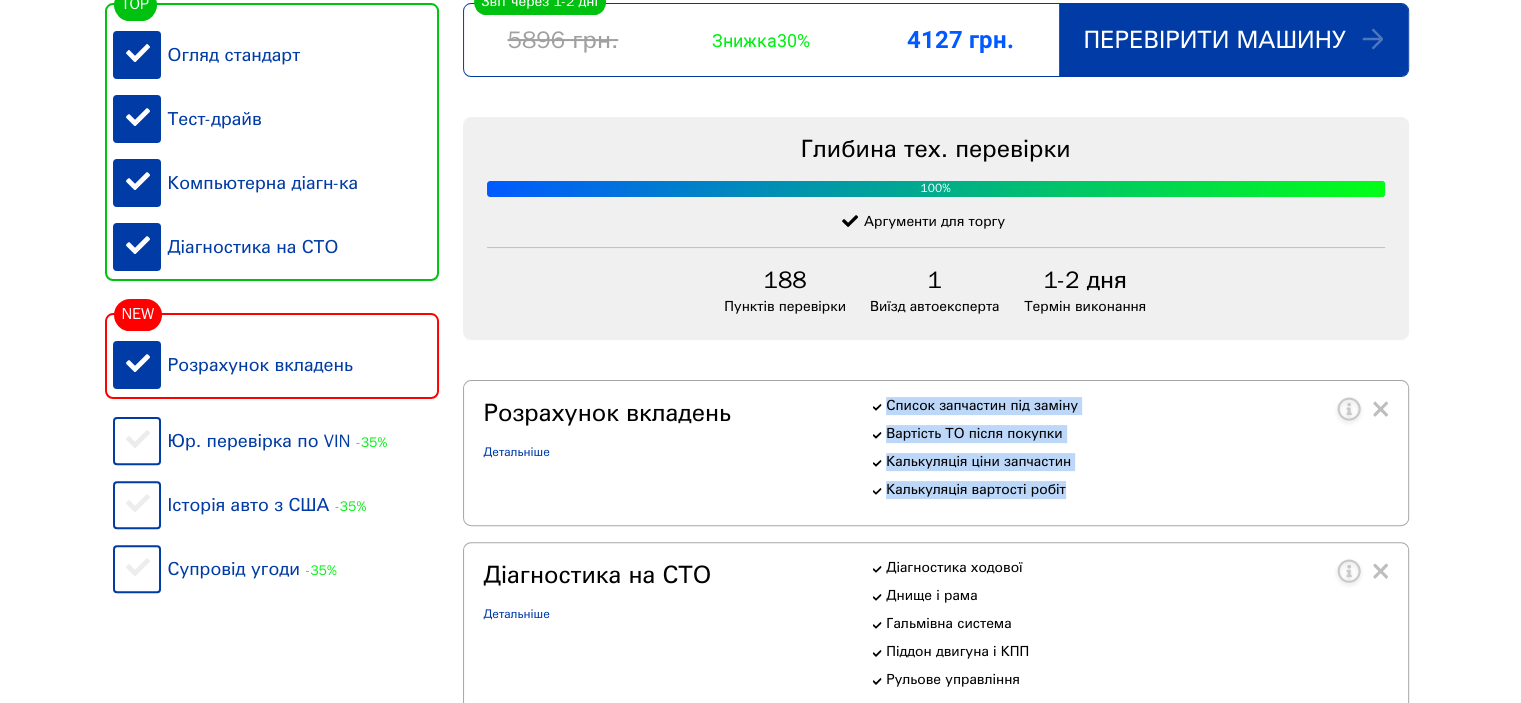 drag, startPoint x: 1078, startPoint y: 494, endPoint x: 860, endPoint y: 399, distance: 237.80034 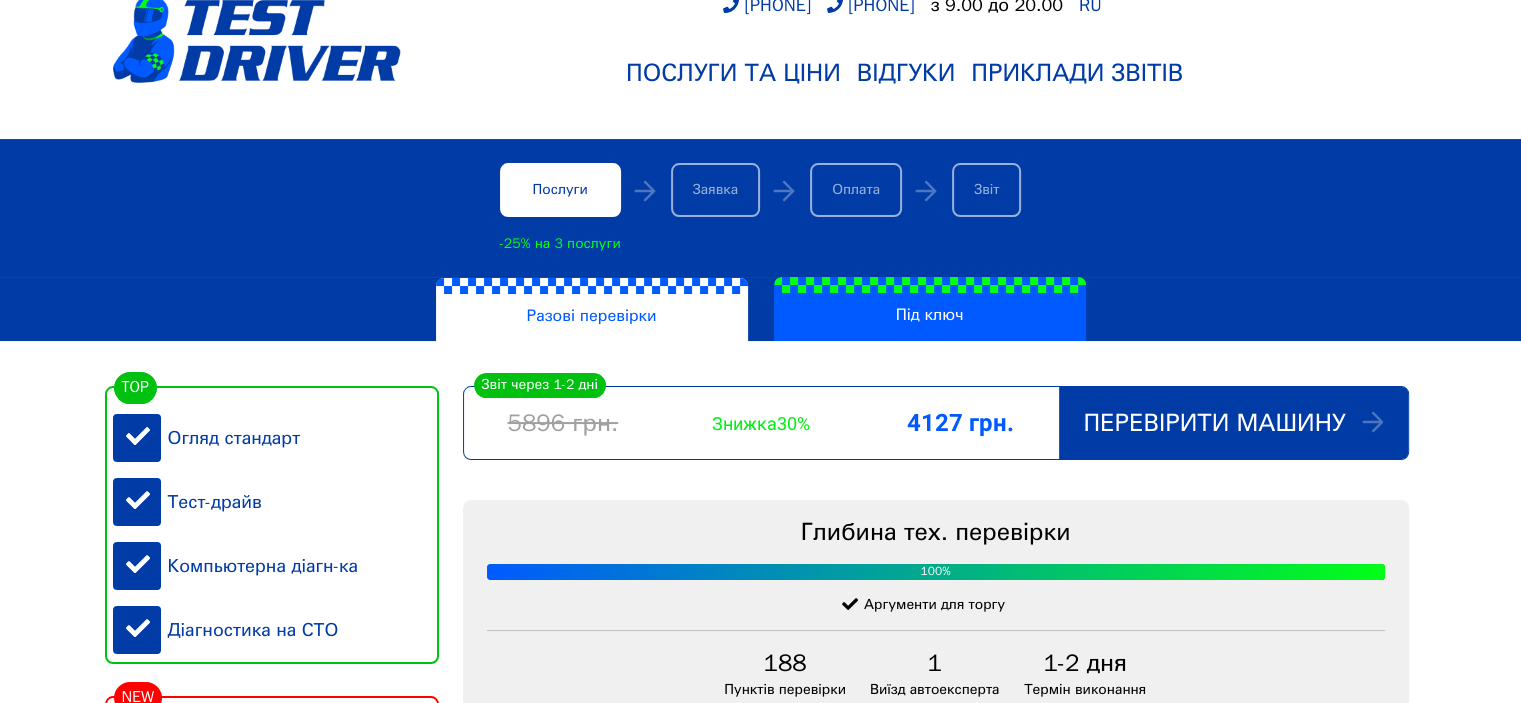 scroll, scrollTop: 400, scrollLeft: 0, axis: vertical 